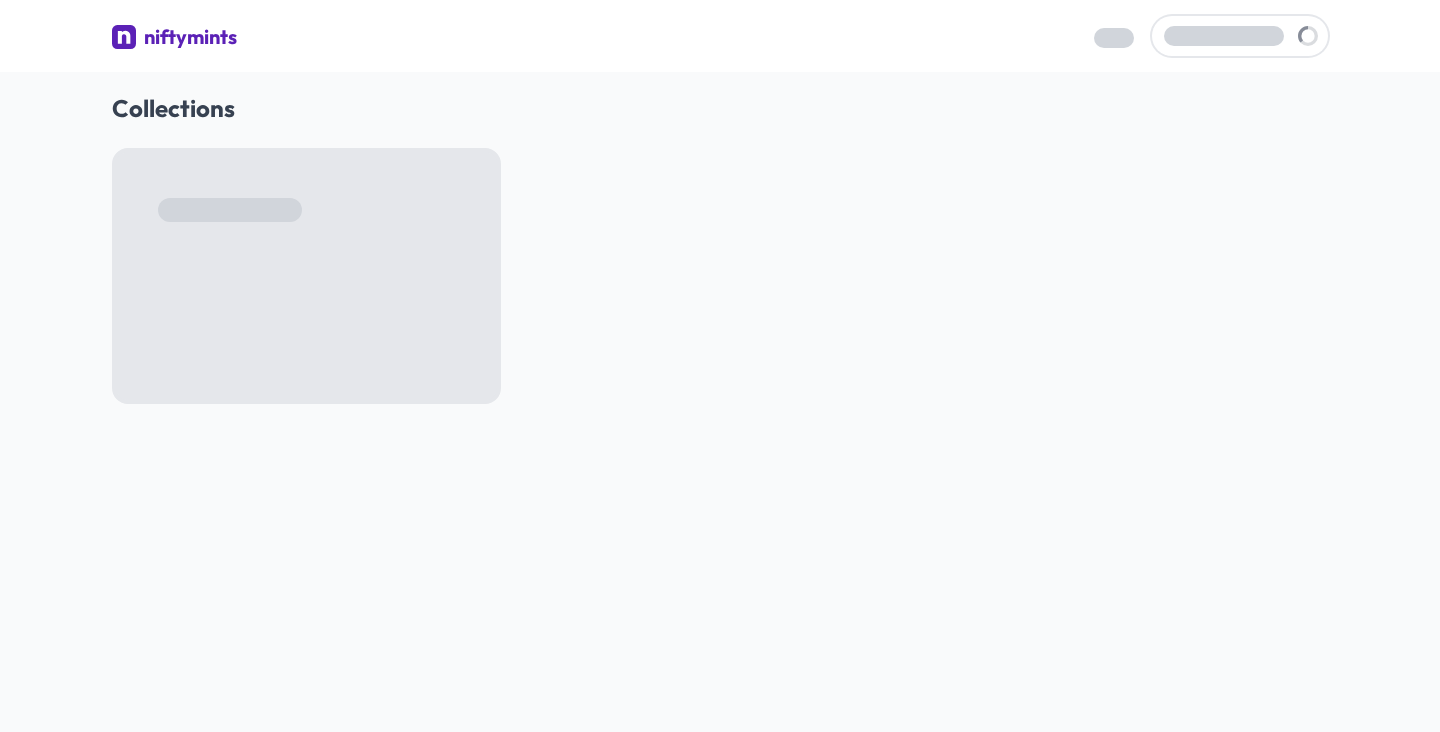 scroll, scrollTop: 0, scrollLeft: 0, axis: both 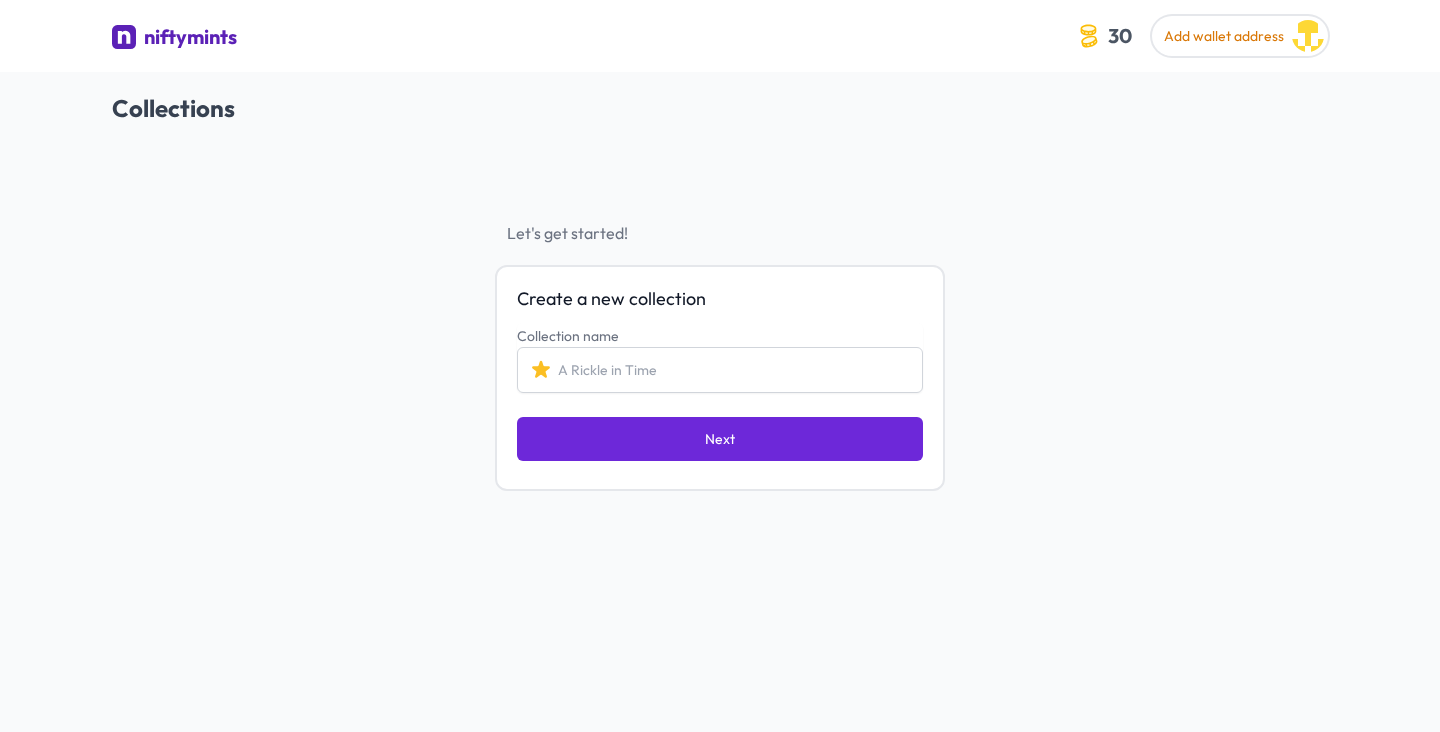click on "Collections" 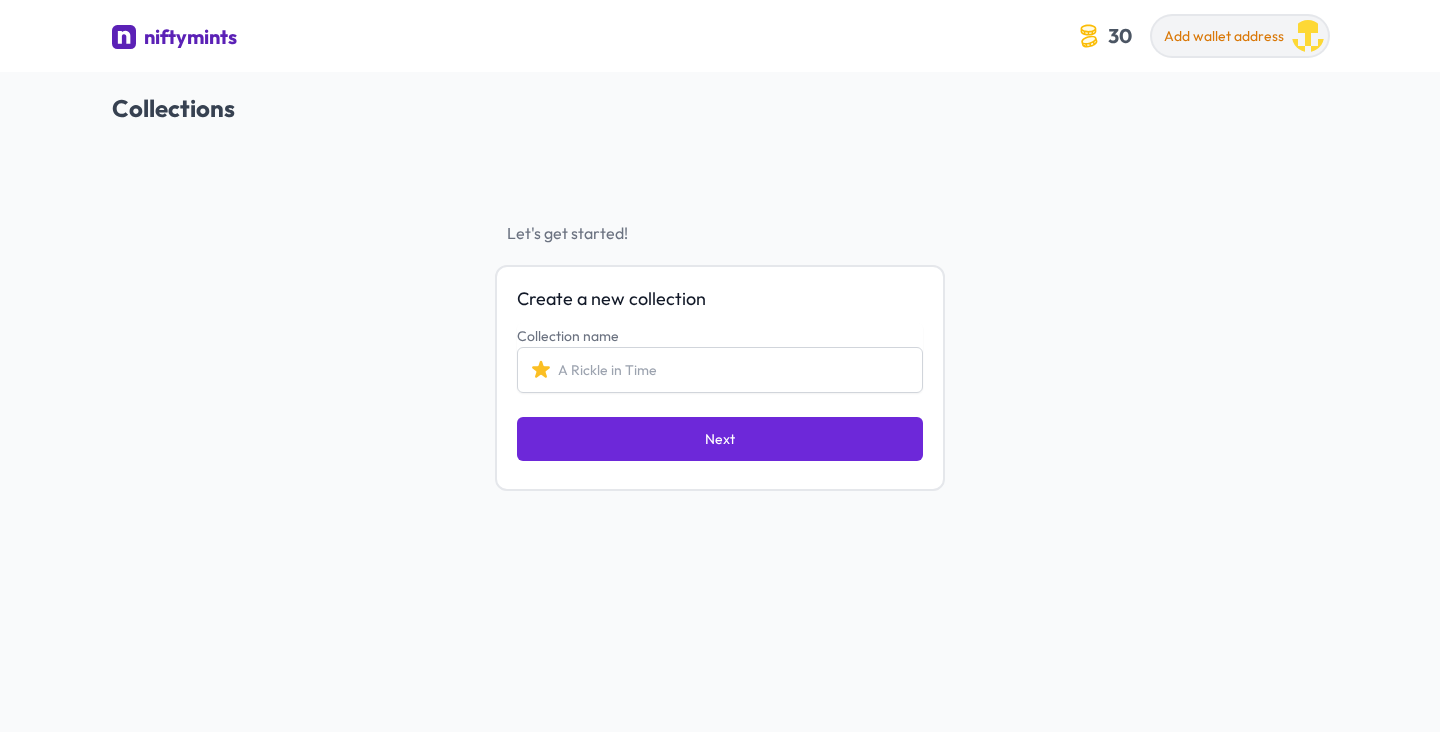 click on "Add wallet address" at bounding box center (1224, 36) 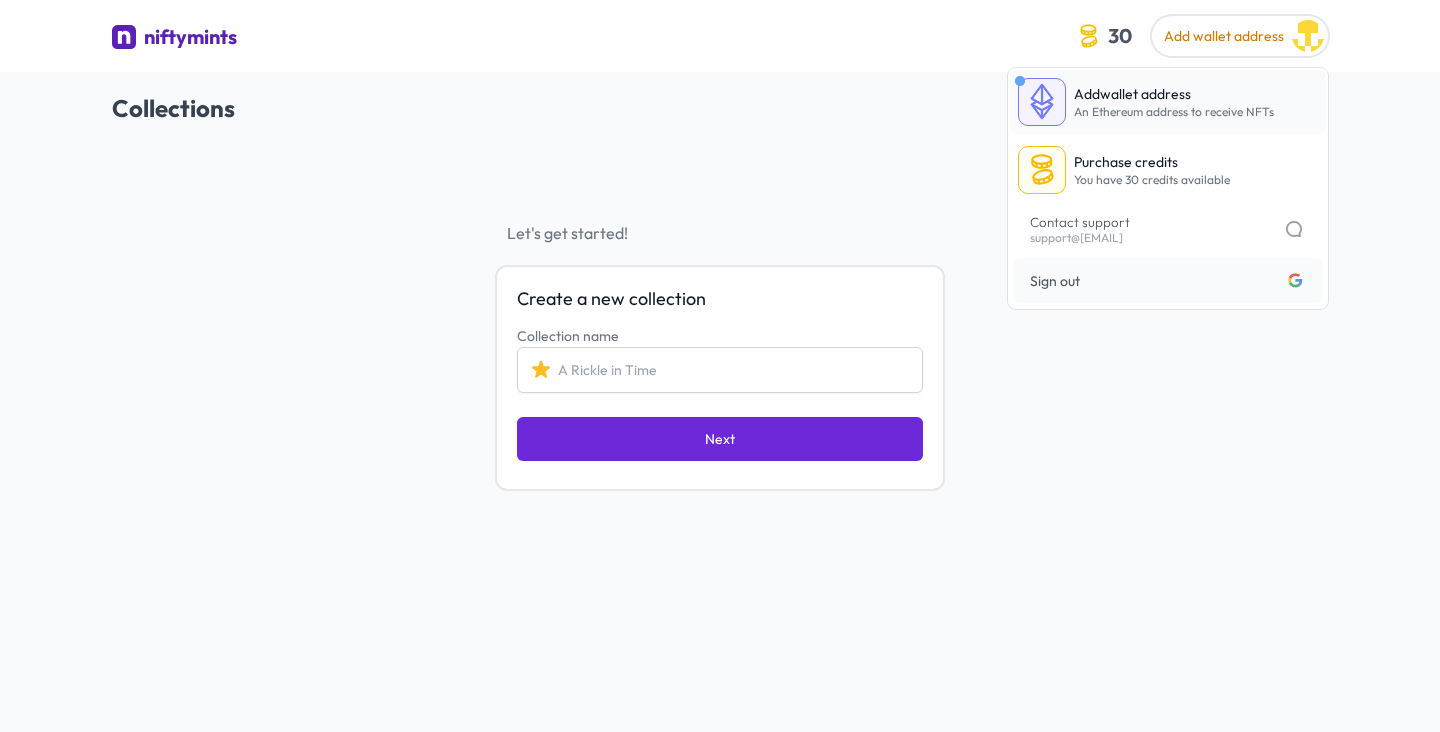 click on "Add  wallet address" at bounding box center (1174, 94) 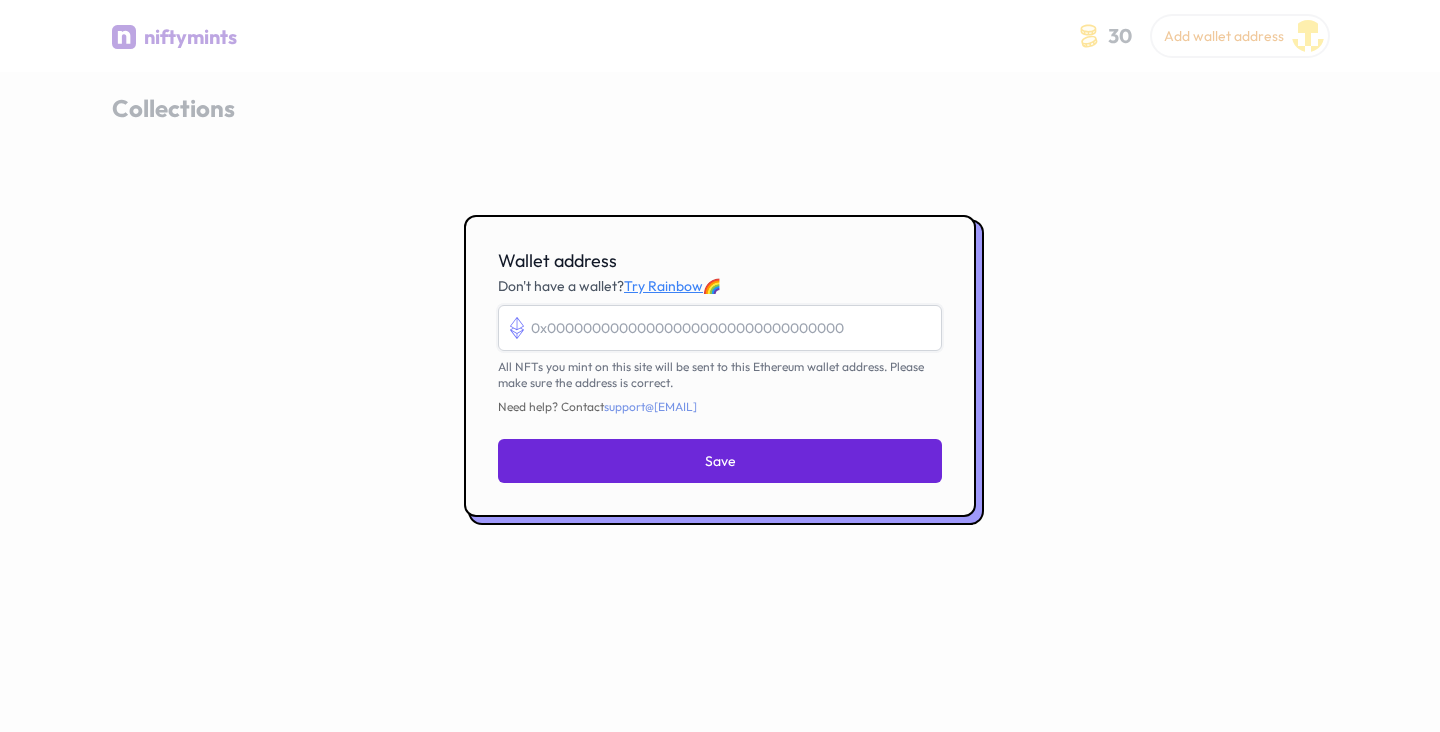 paste on "0xb9009B8542F7816D8E6f8A7Ca8F419598E697Ad5" 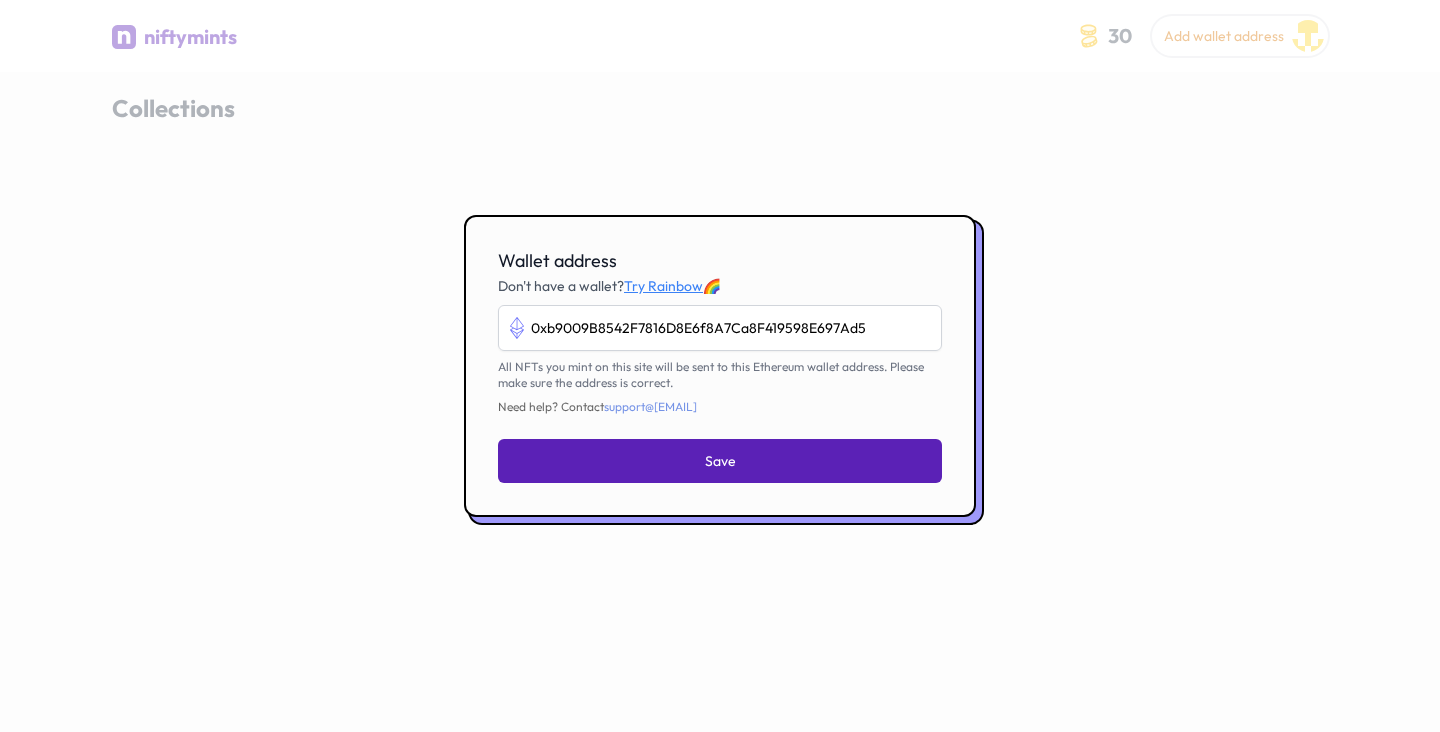 click on "Save" at bounding box center (720, 461) 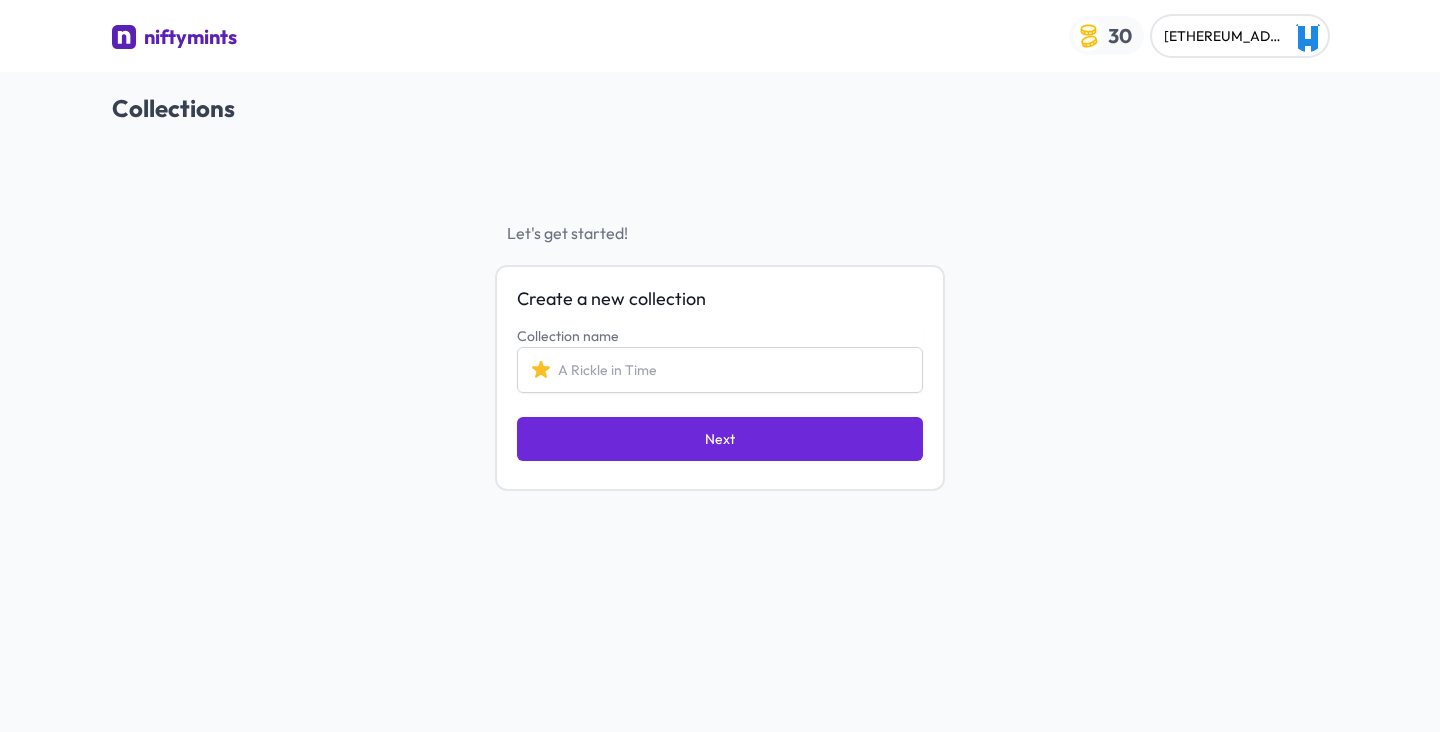 click on "30" at bounding box center (1120, 35) 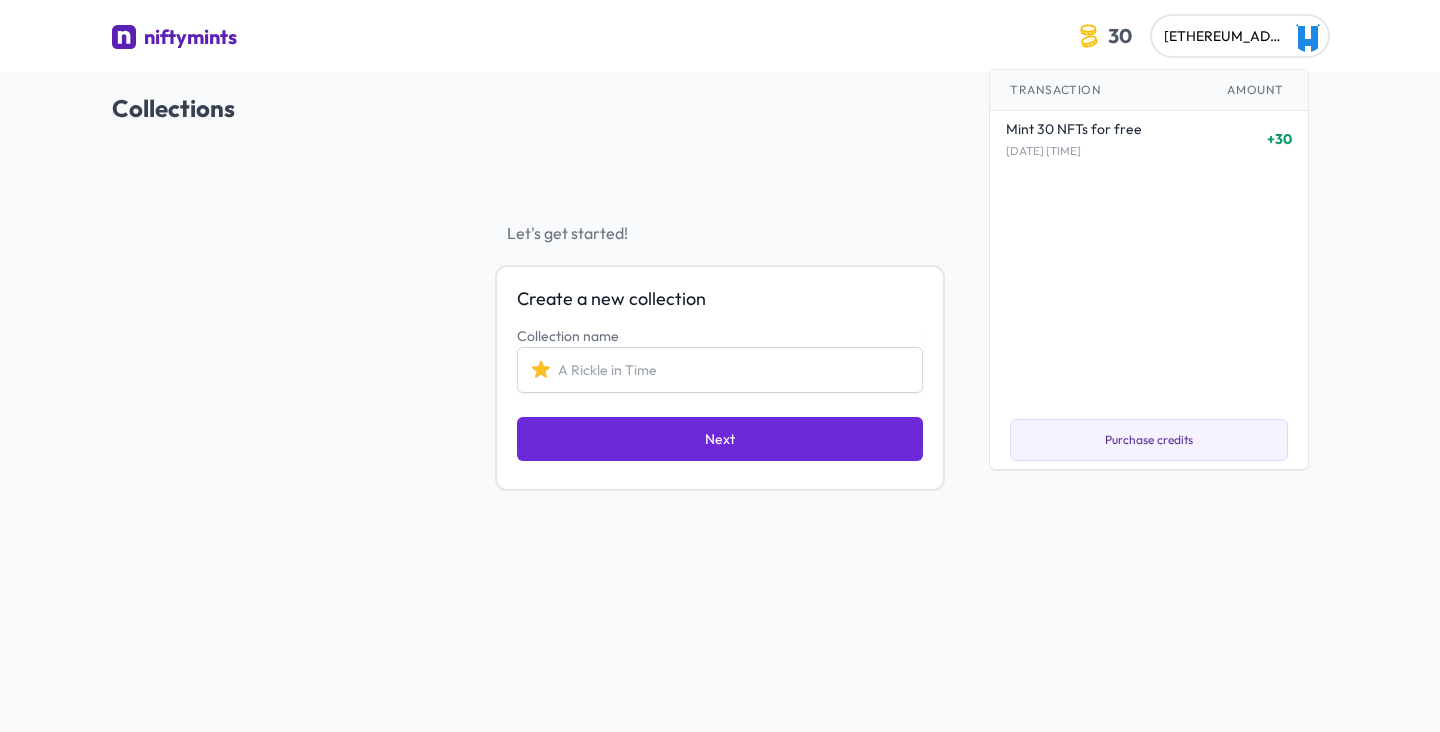 click on "Let's get started! Create a new collection  Collection name  Next" 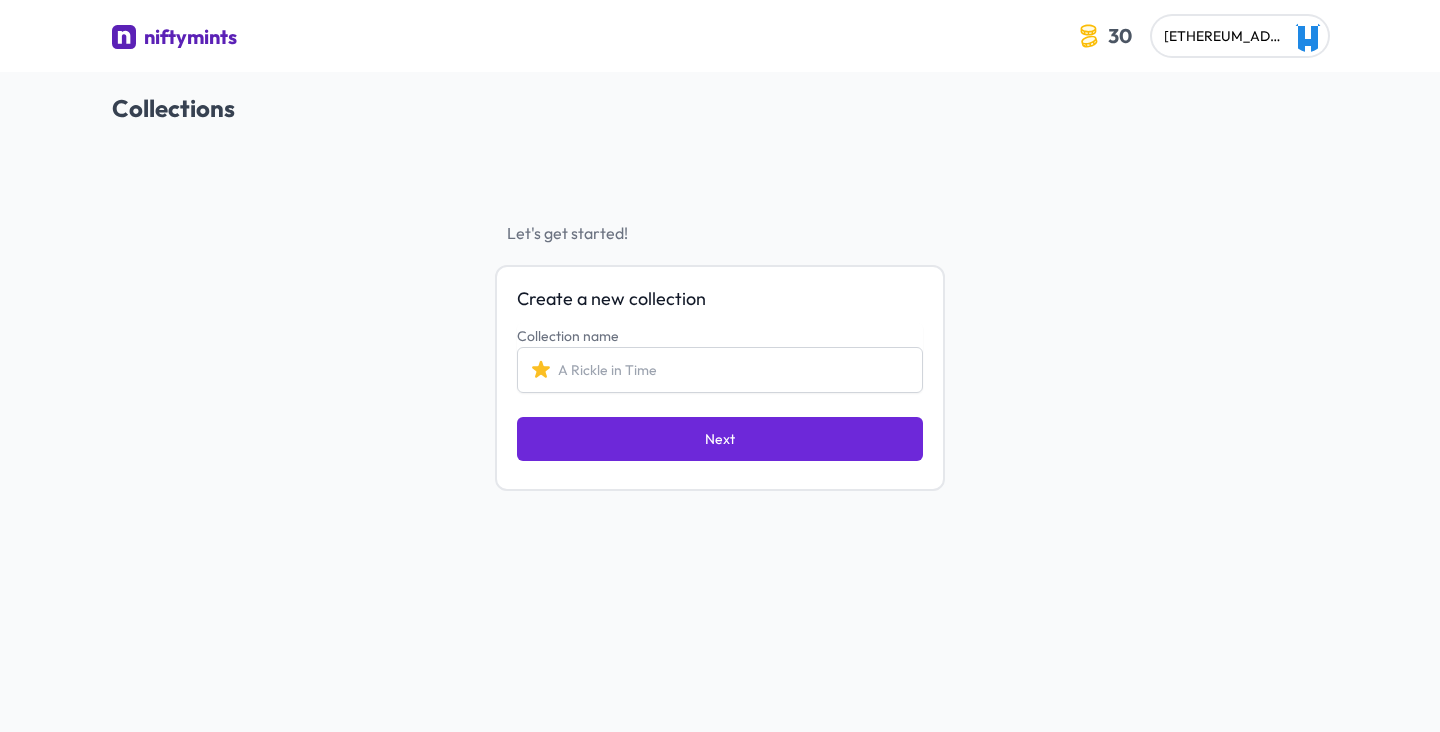 click on "niftymints" at bounding box center [190, 37] 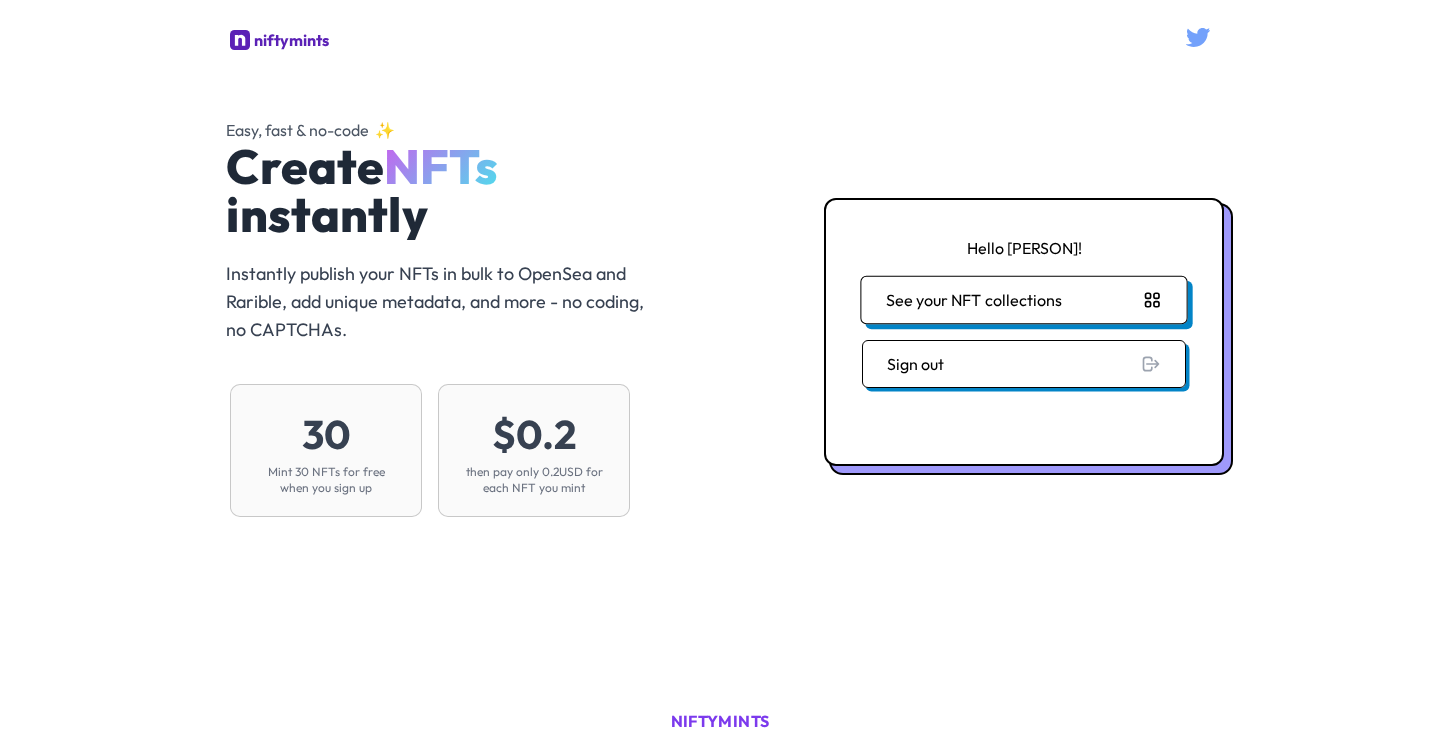 click on "See your NFT collections" at bounding box center [1023, 300] 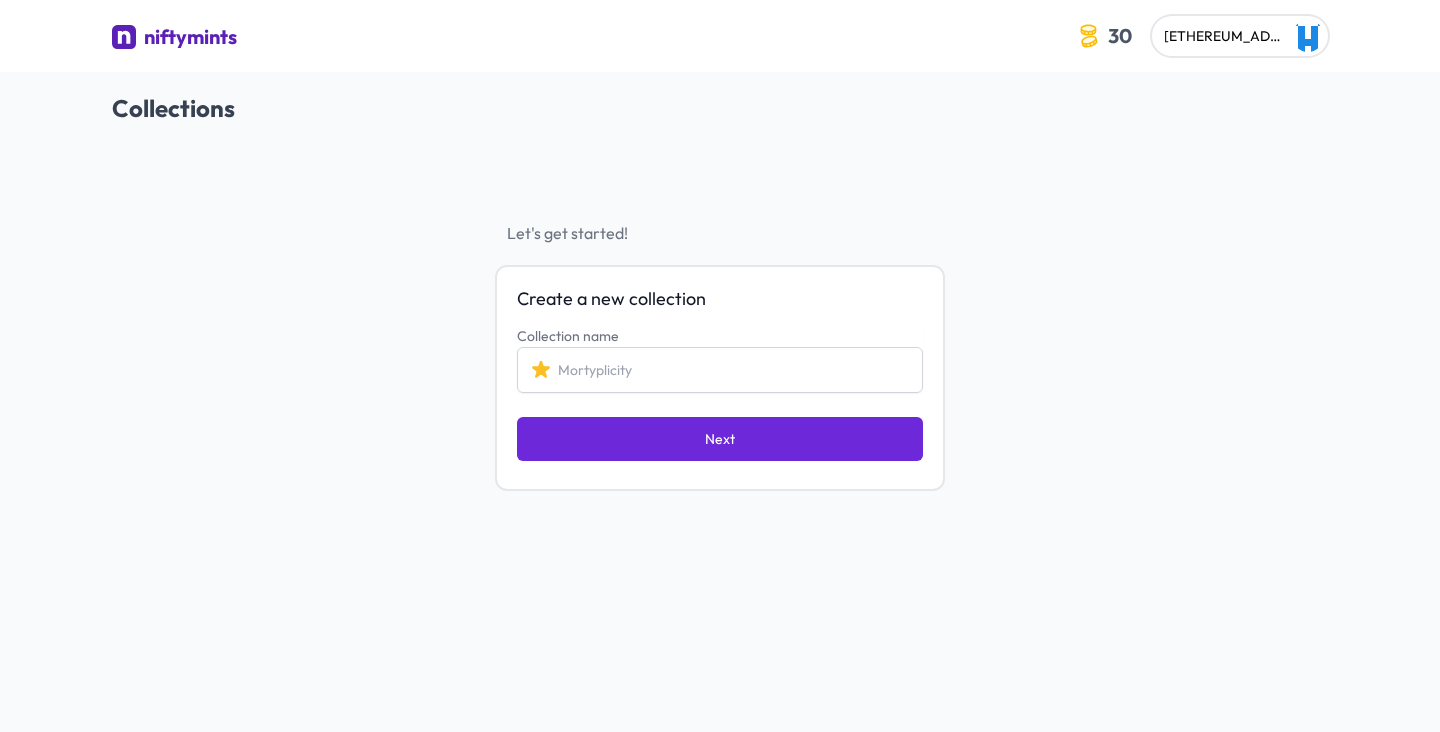 click on "Collection name" at bounding box center (720, 370) 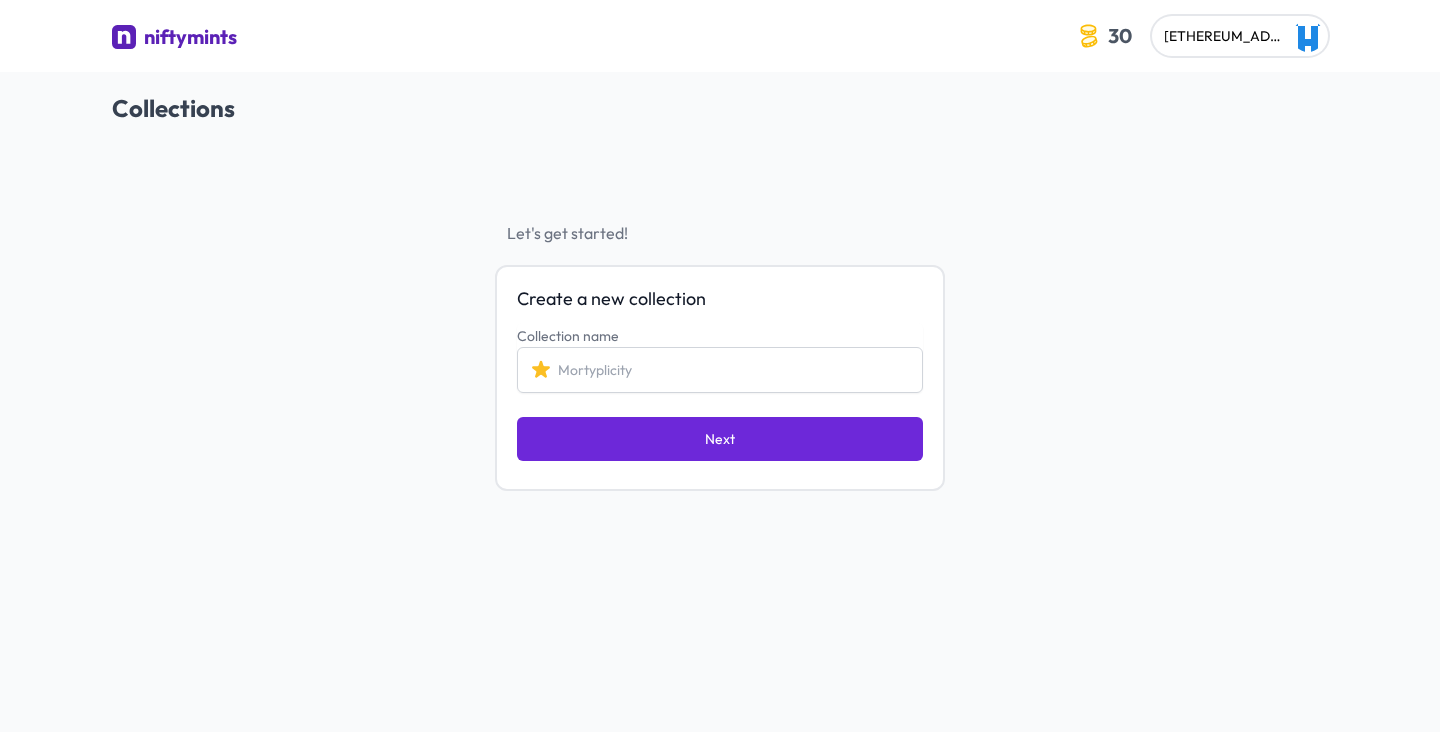 drag, startPoint x: 708, startPoint y: 427, endPoint x: 613, endPoint y: 503, distance: 121.65936 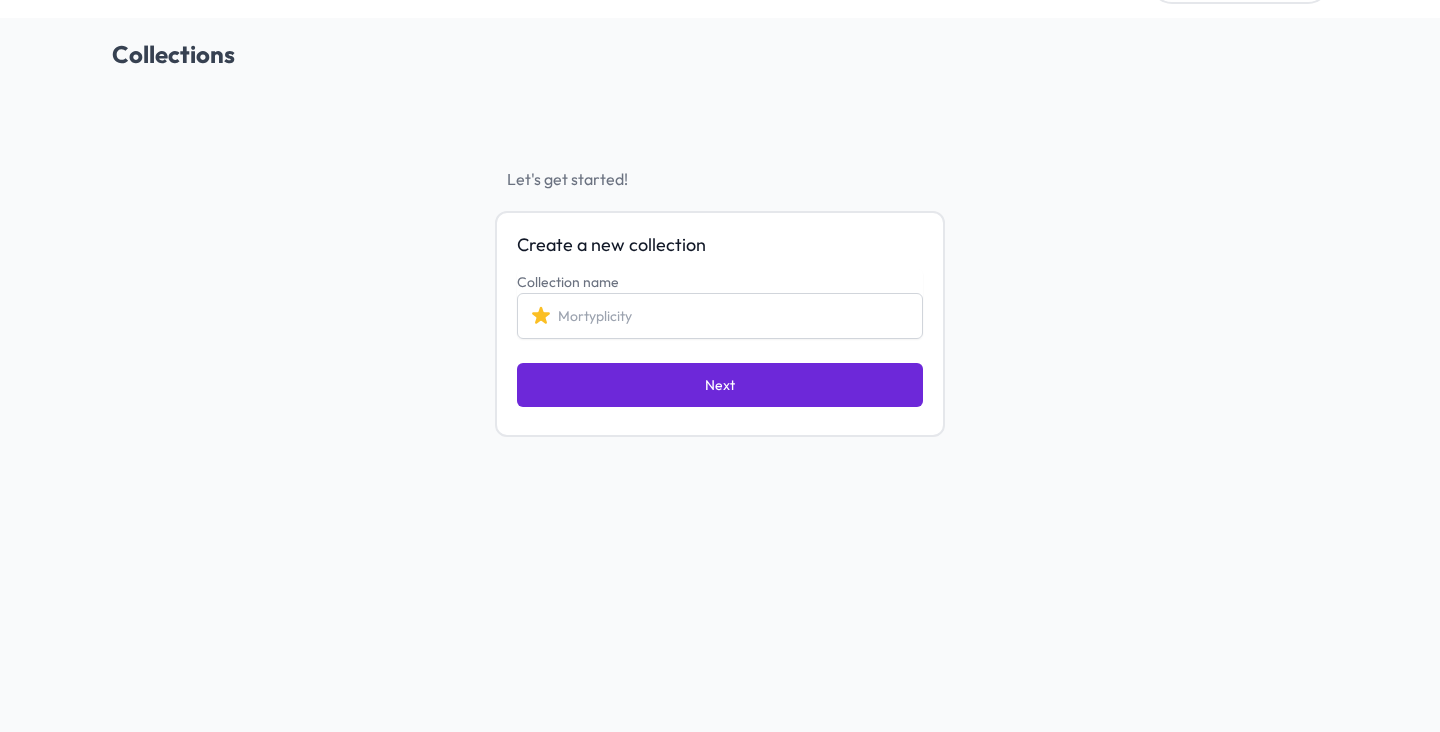 scroll, scrollTop: 72, scrollLeft: 0, axis: vertical 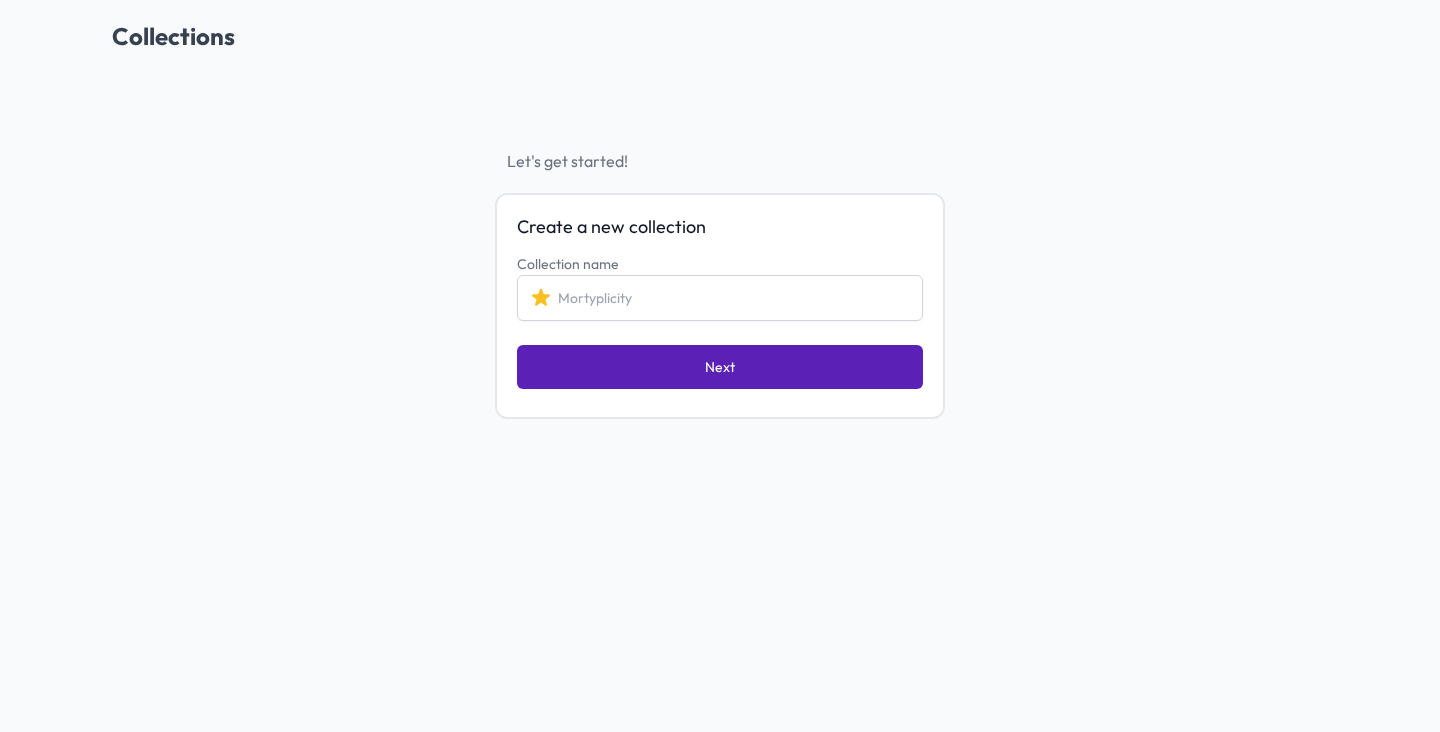 click on "Next" at bounding box center [720, 367] 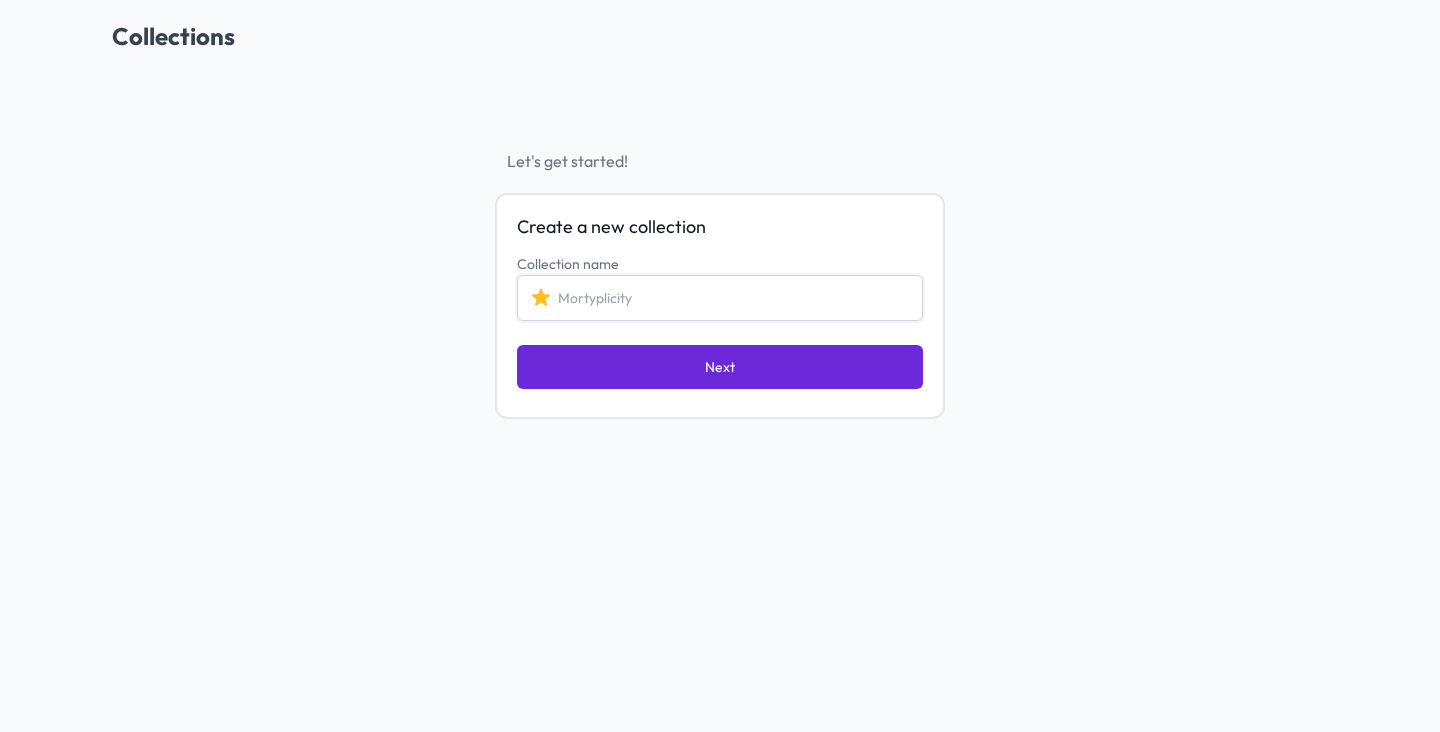 click on "Collection name" at bounding box center (720, 298) 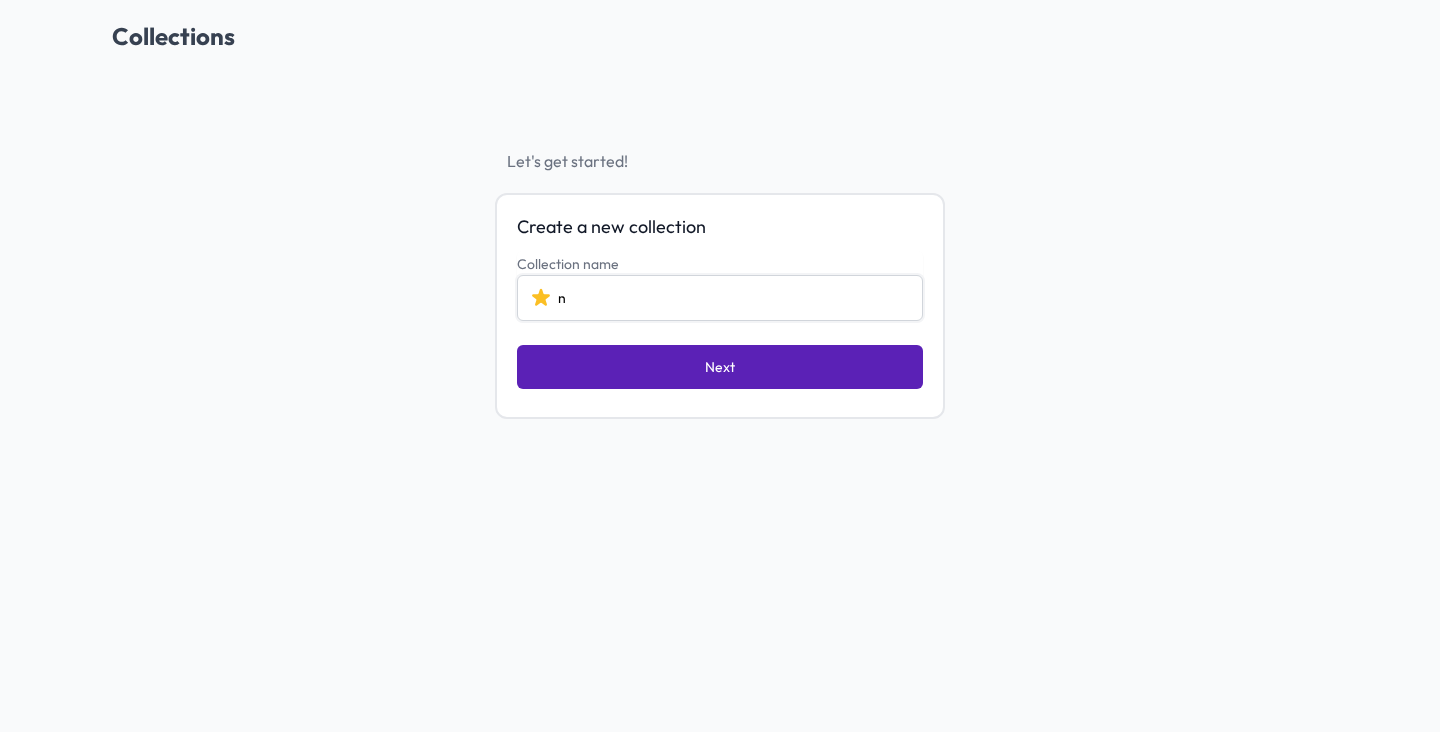 type on "n" 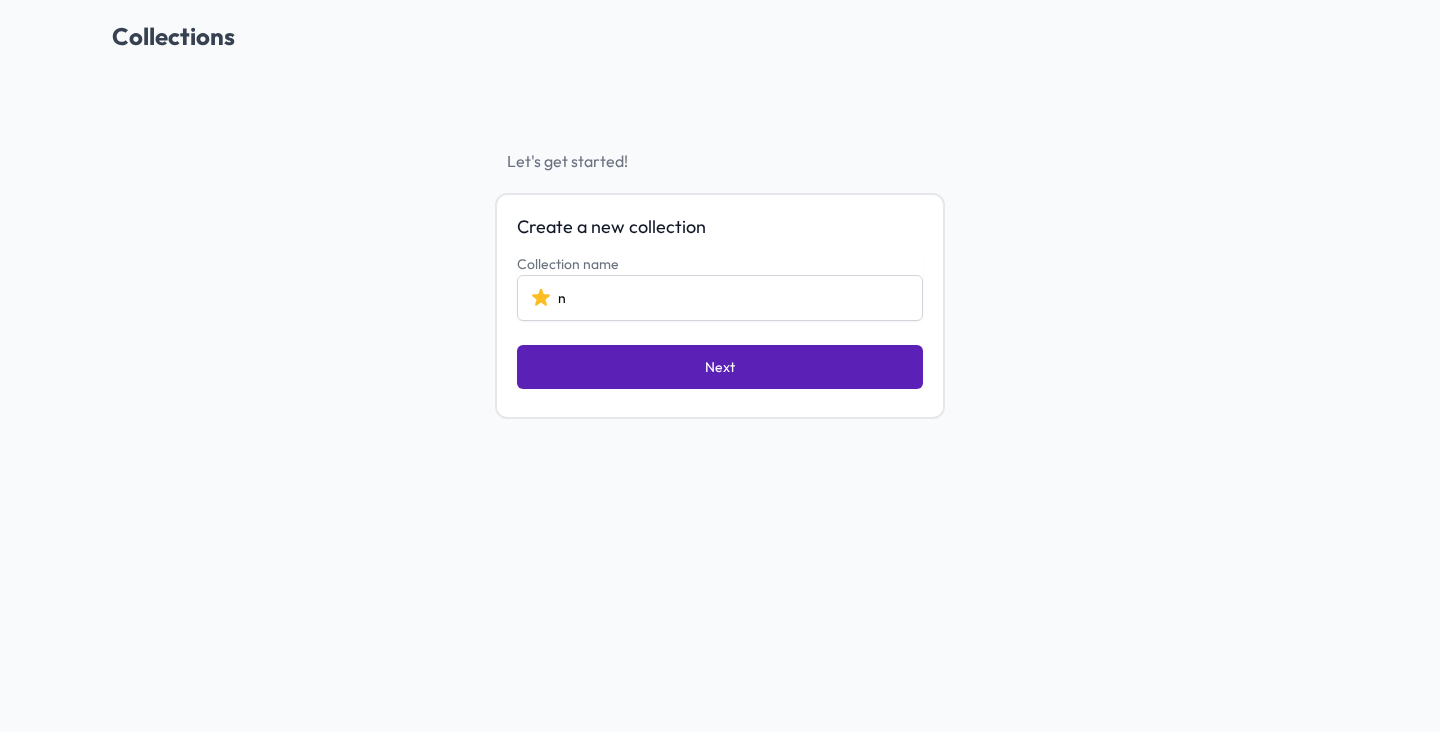 click on "Next" at bounding box center (720, 367) 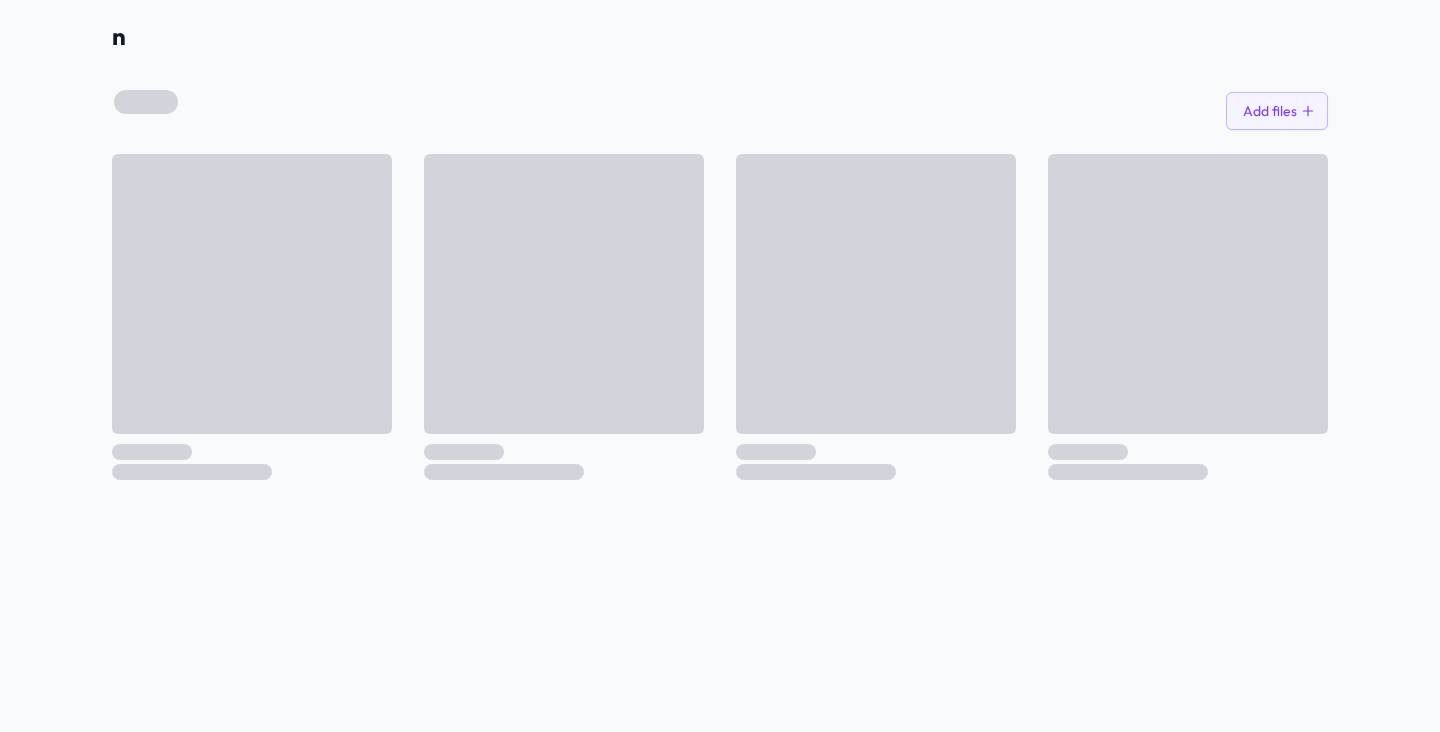scroll, scrollTop: 0, scrollLeft: 0, axis: both 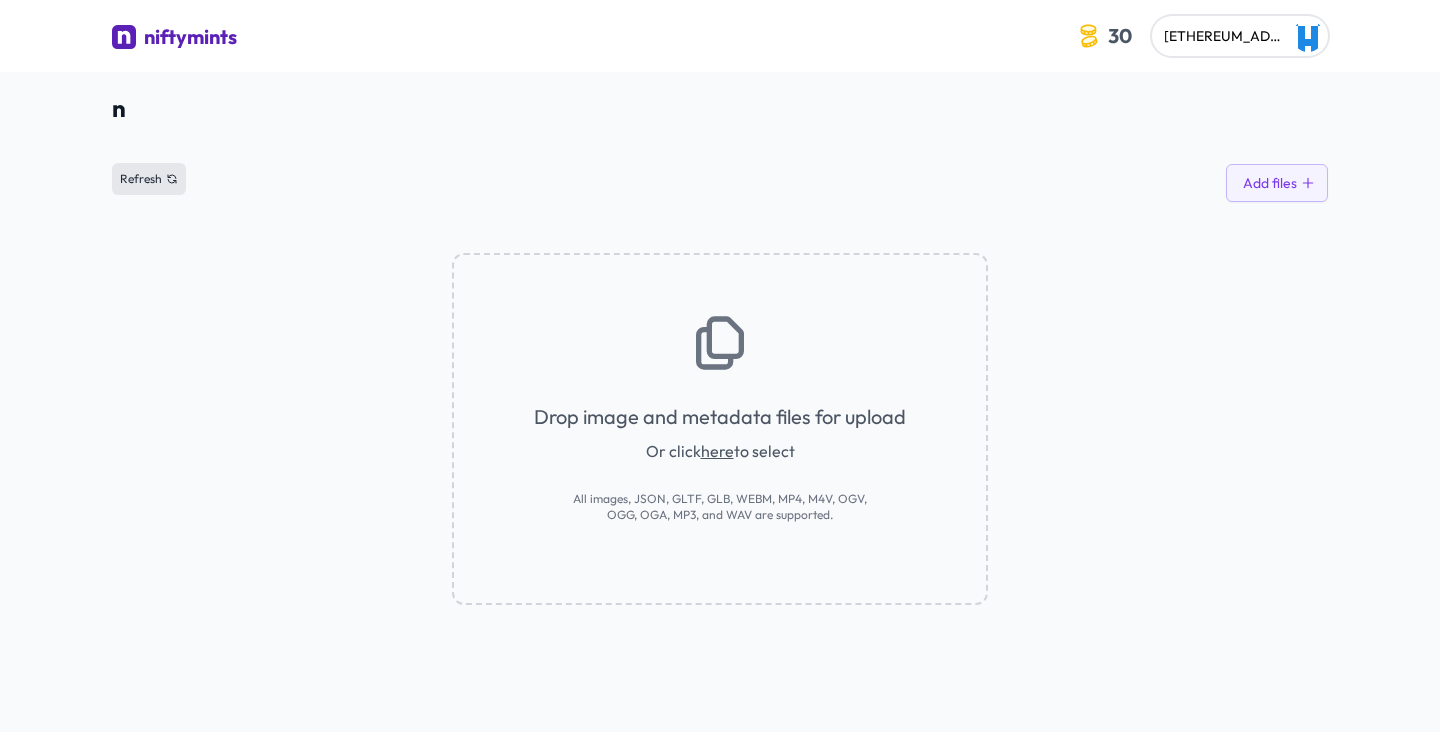 click on "Refresh" at bounding box center (149, 179) 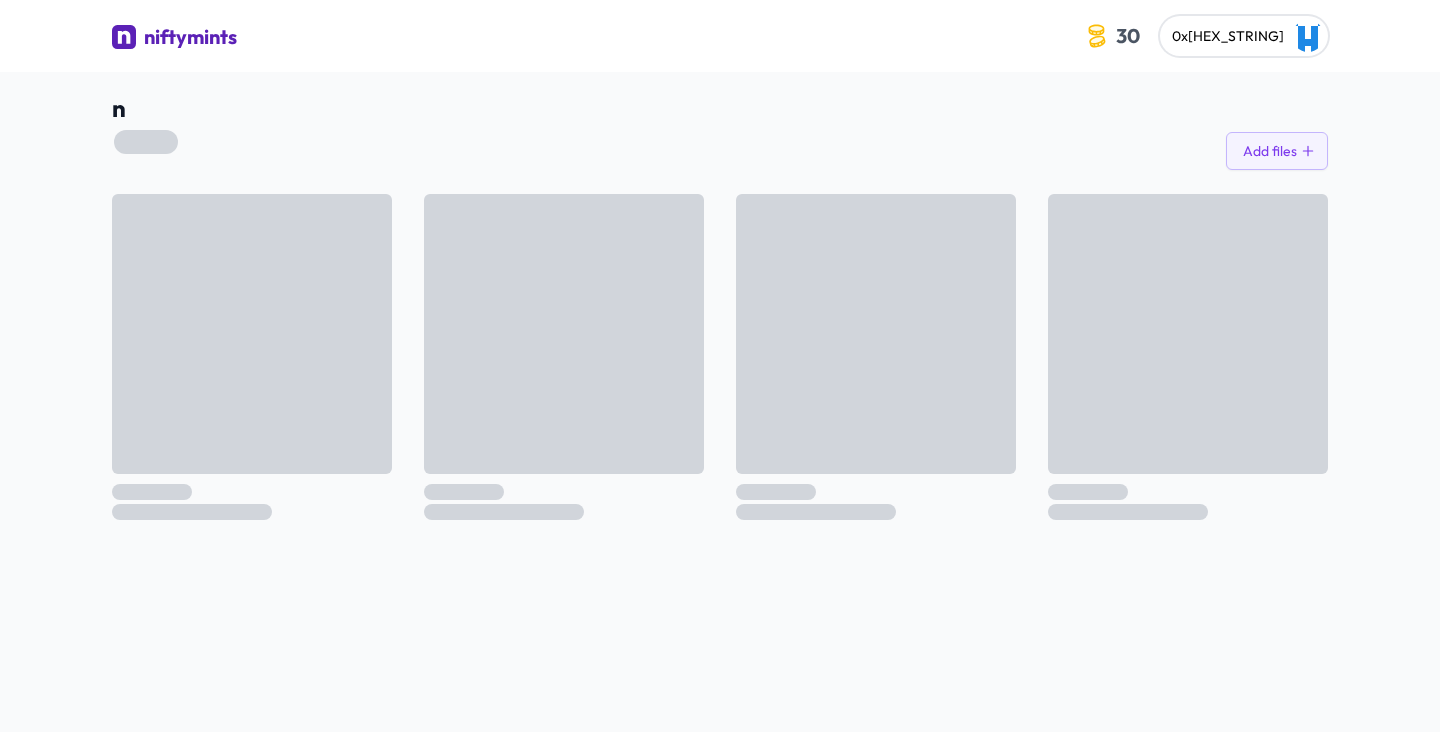scroll, scrollTop: 0, scrollLeft: 0, axis: both 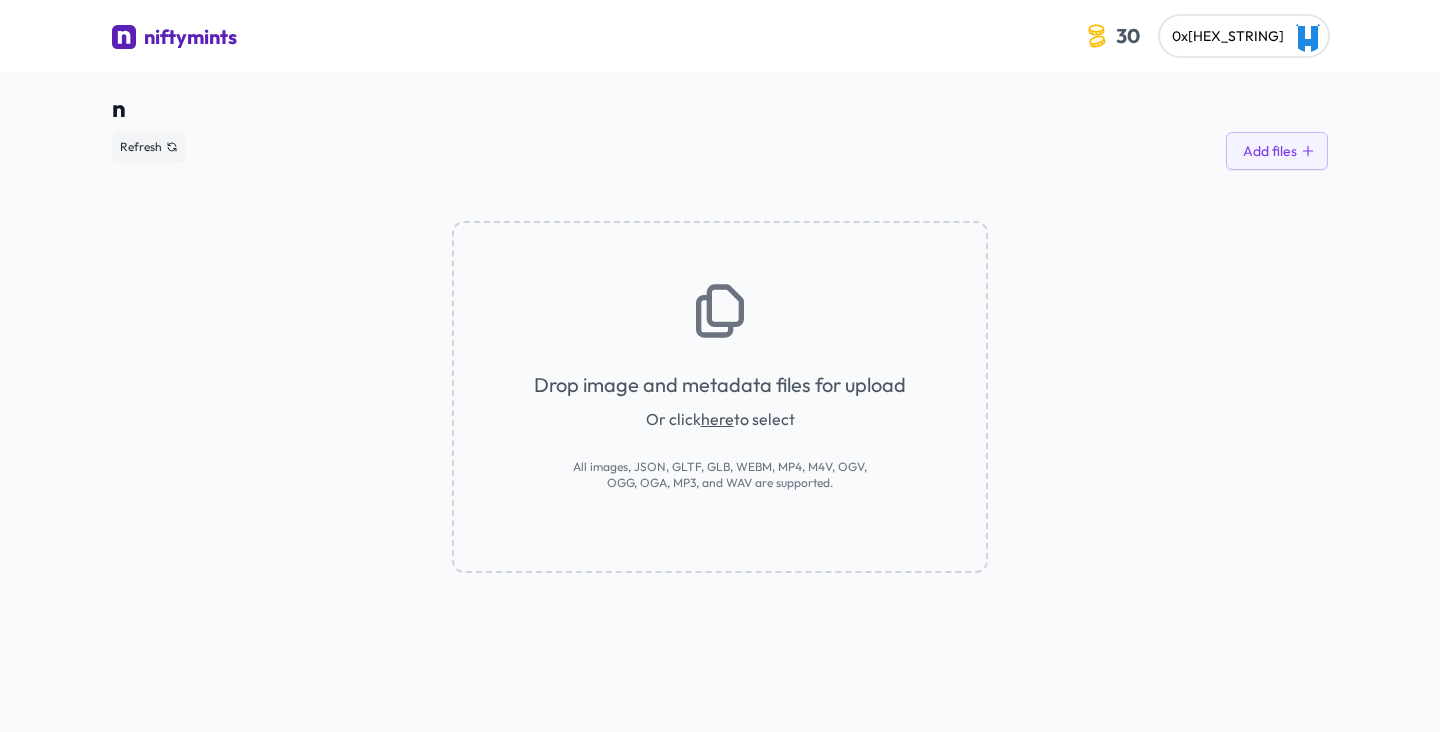 click on "niftymints" at bounding box center [190, 37] 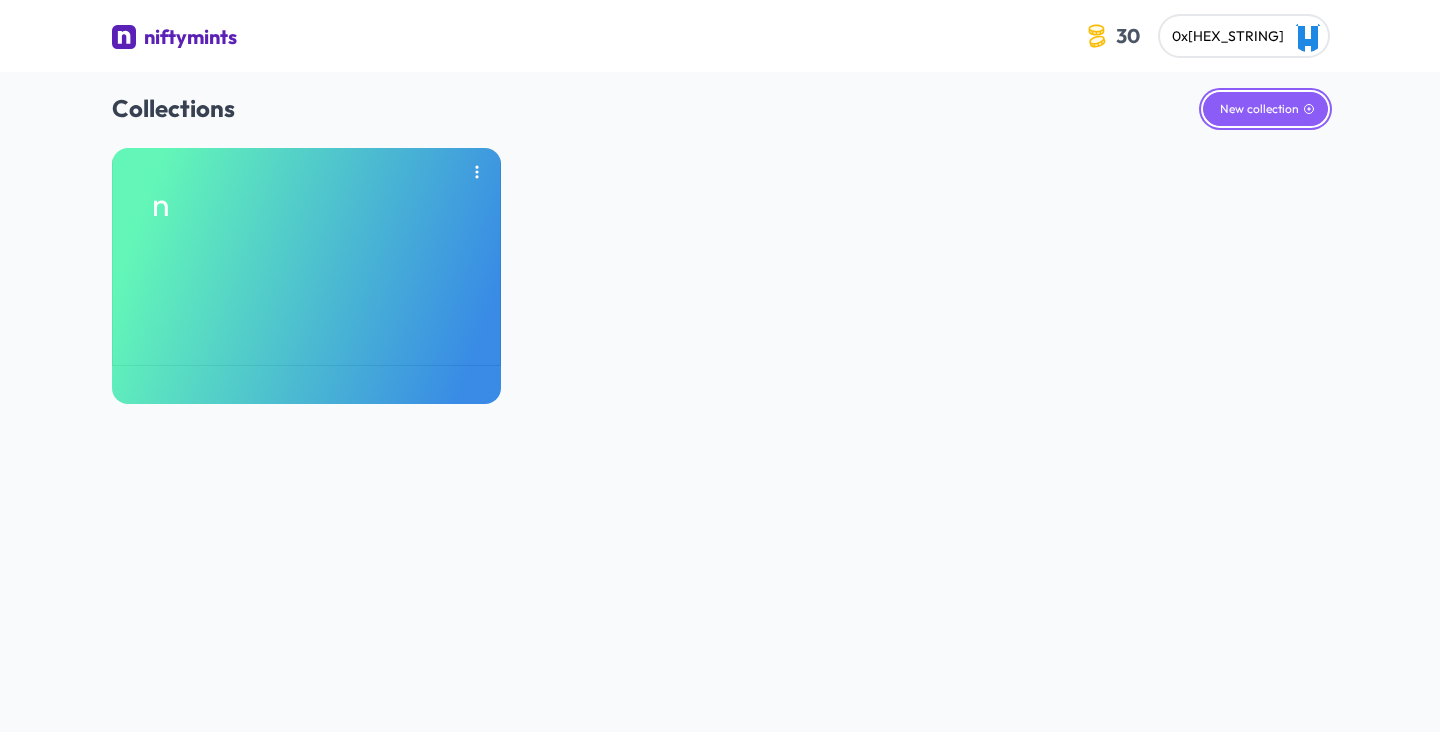 click on "New collection" at bounding box center [1265, 109] 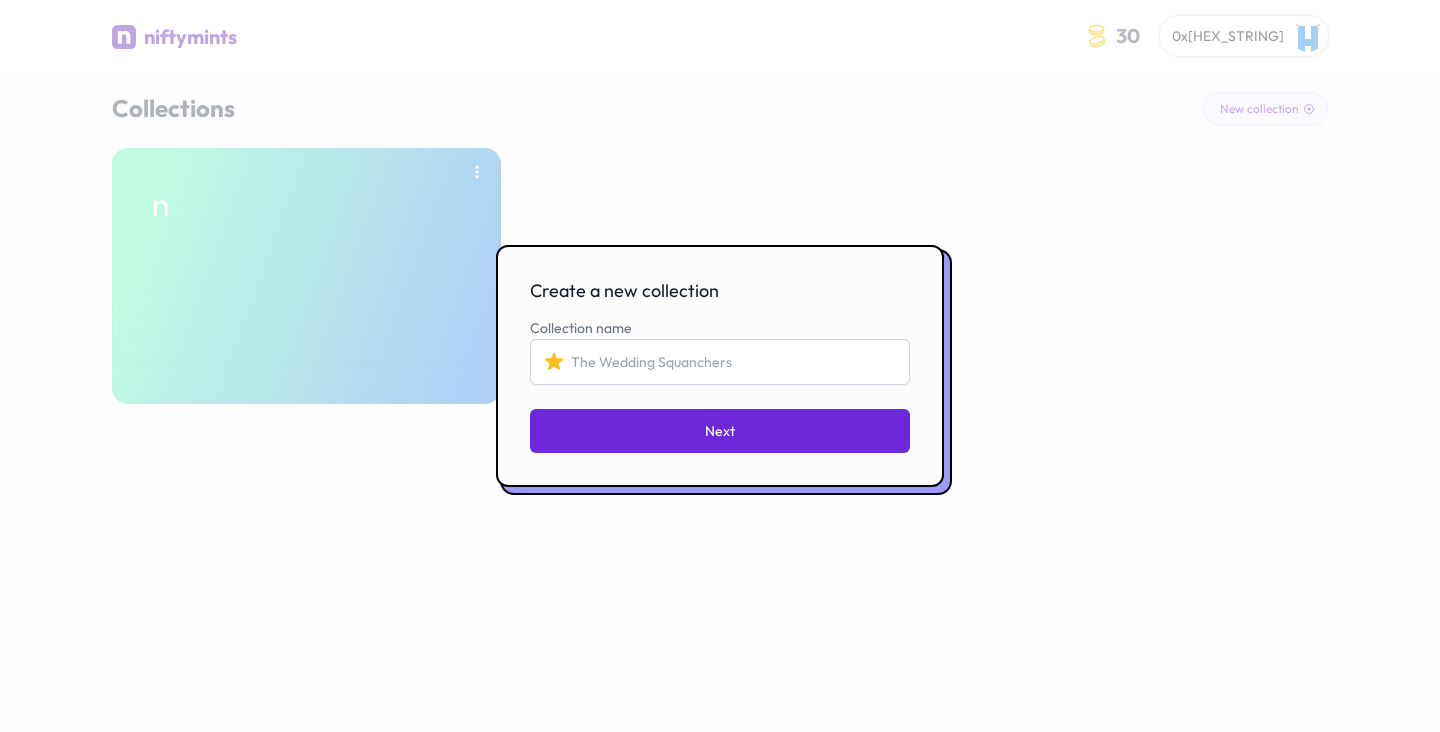 click at bounding box center [720, 366] 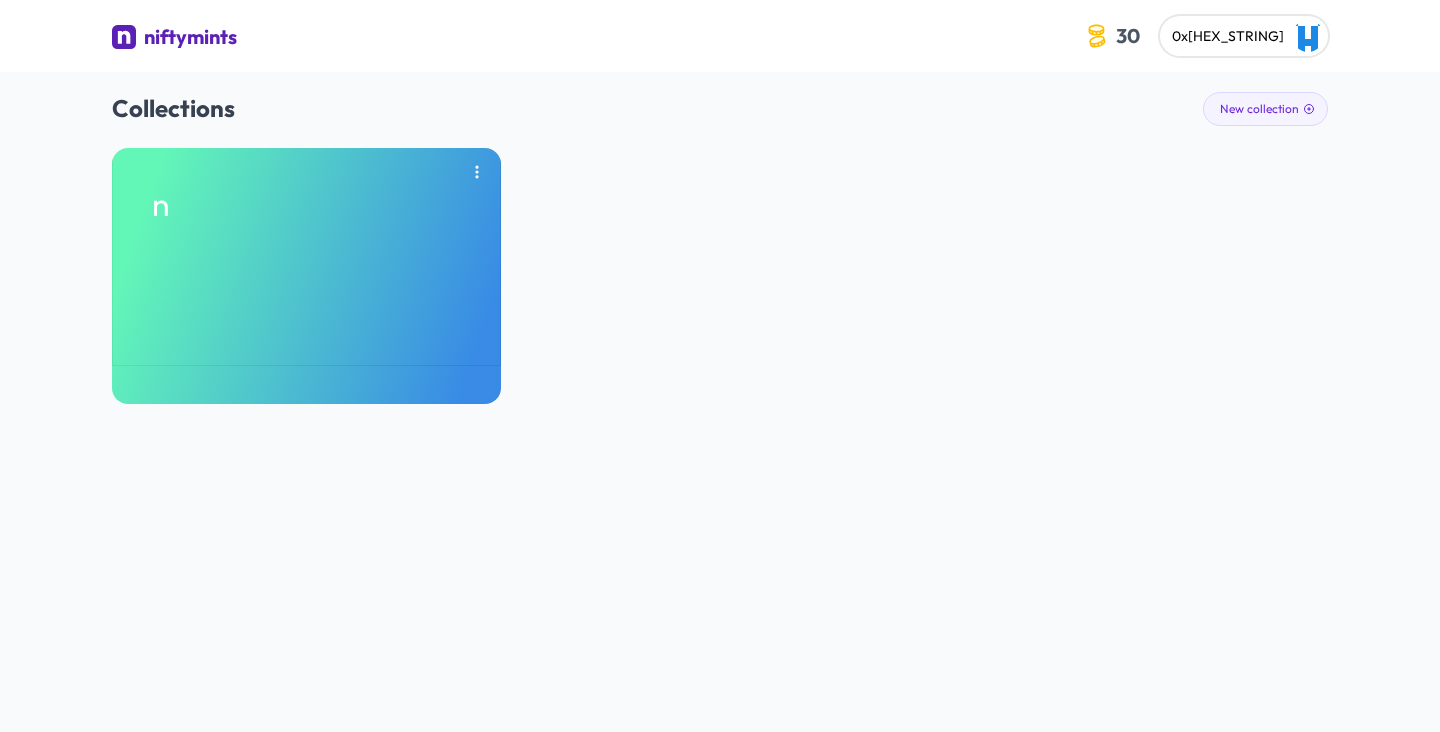 click on "niftymints" at bounding box center [190, 37] 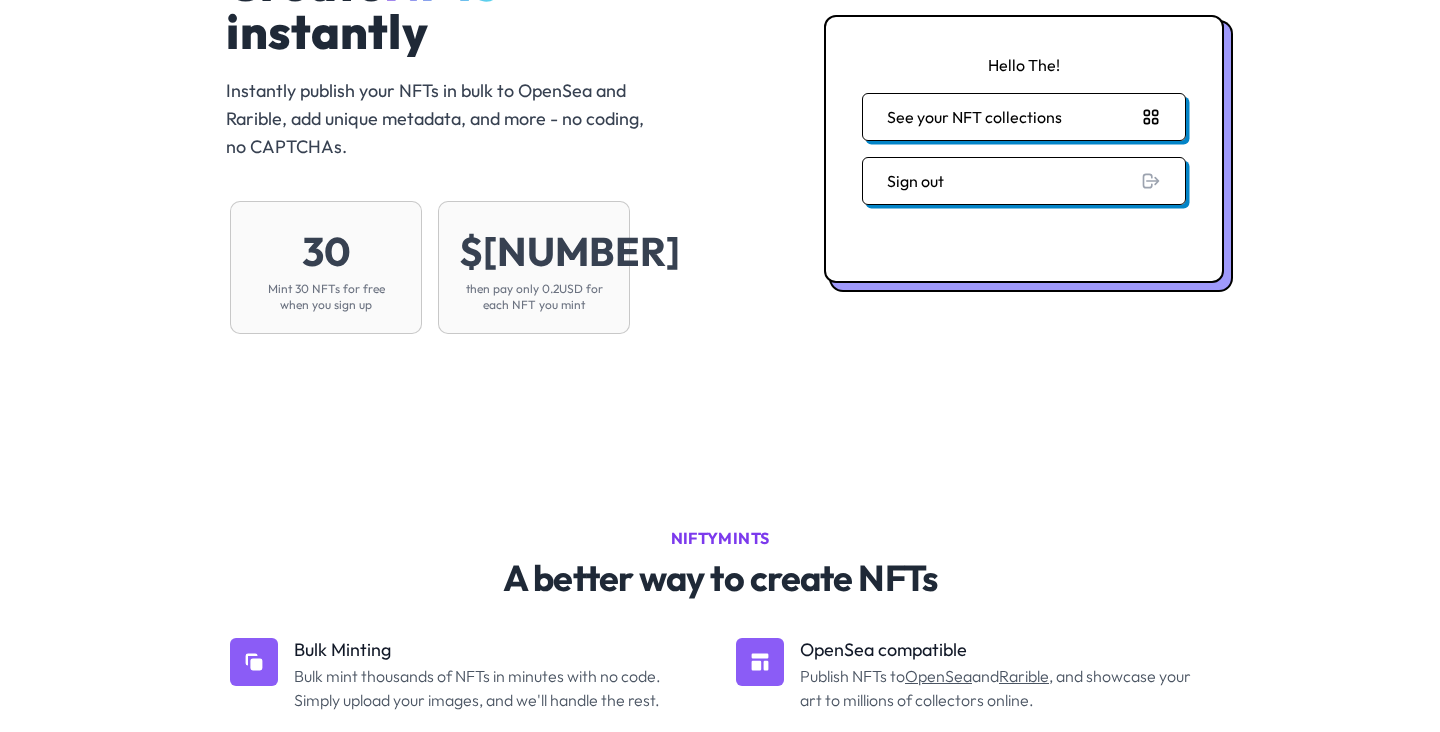 scroll, scrollTop: 0, scrollLeft: 0, axis: both 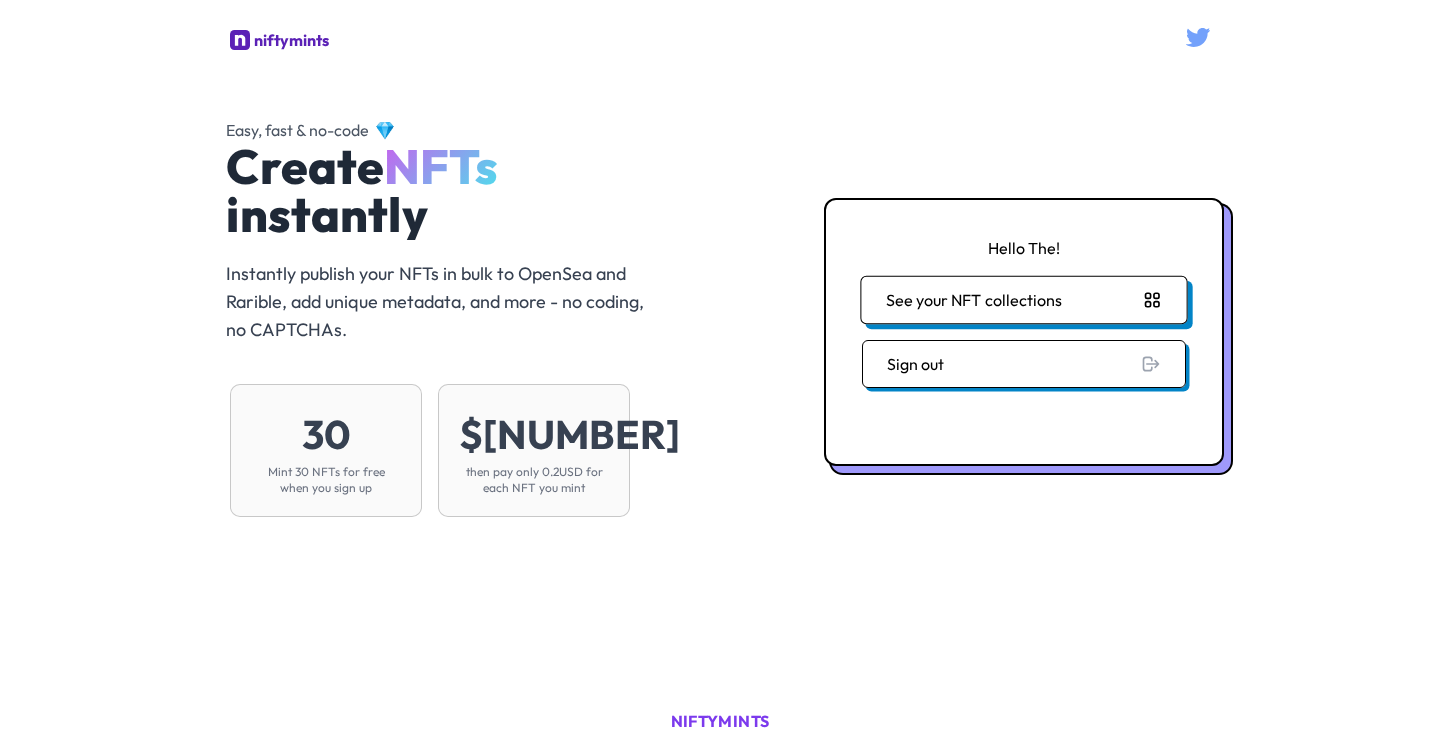 click on "See your NFT collections" at bounding box center (1023, 300) 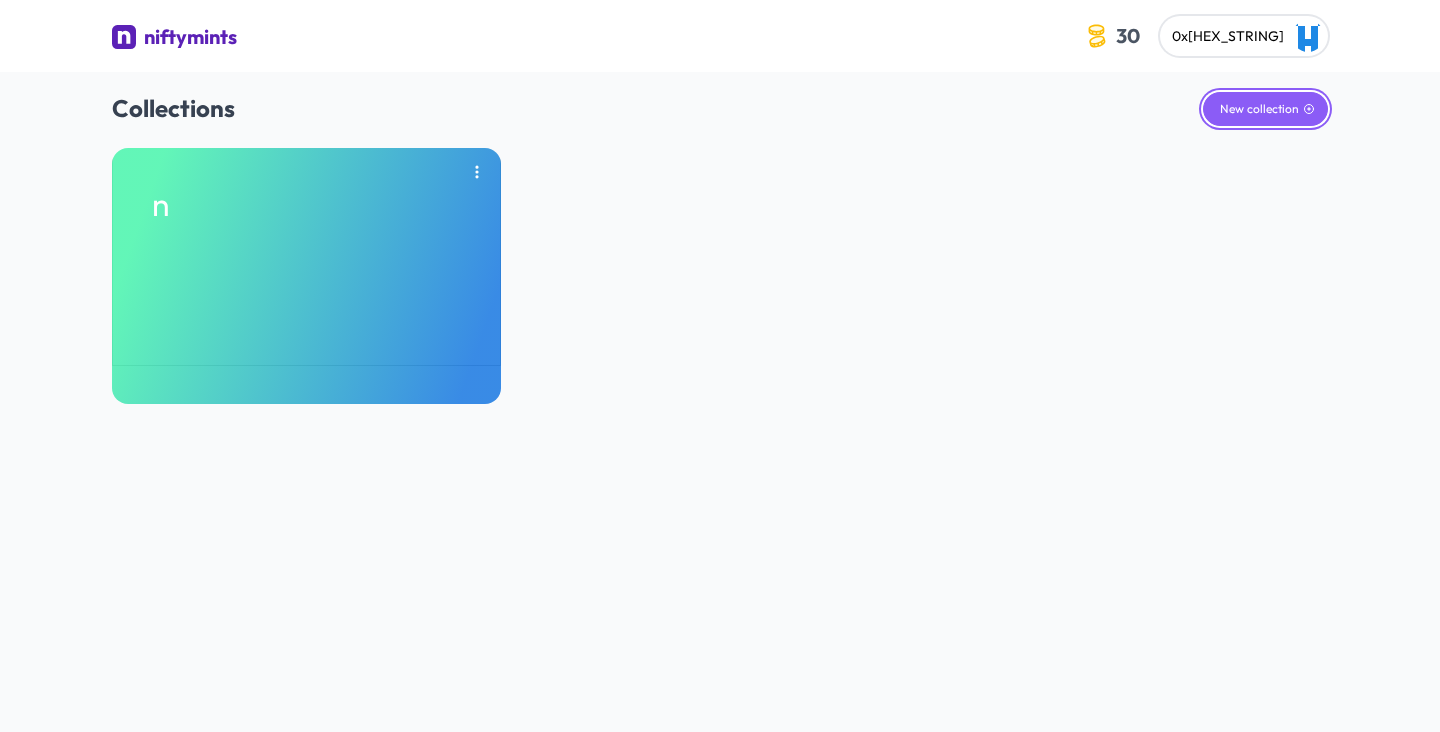 click on "New collection" at bounding box center [1265, 109] 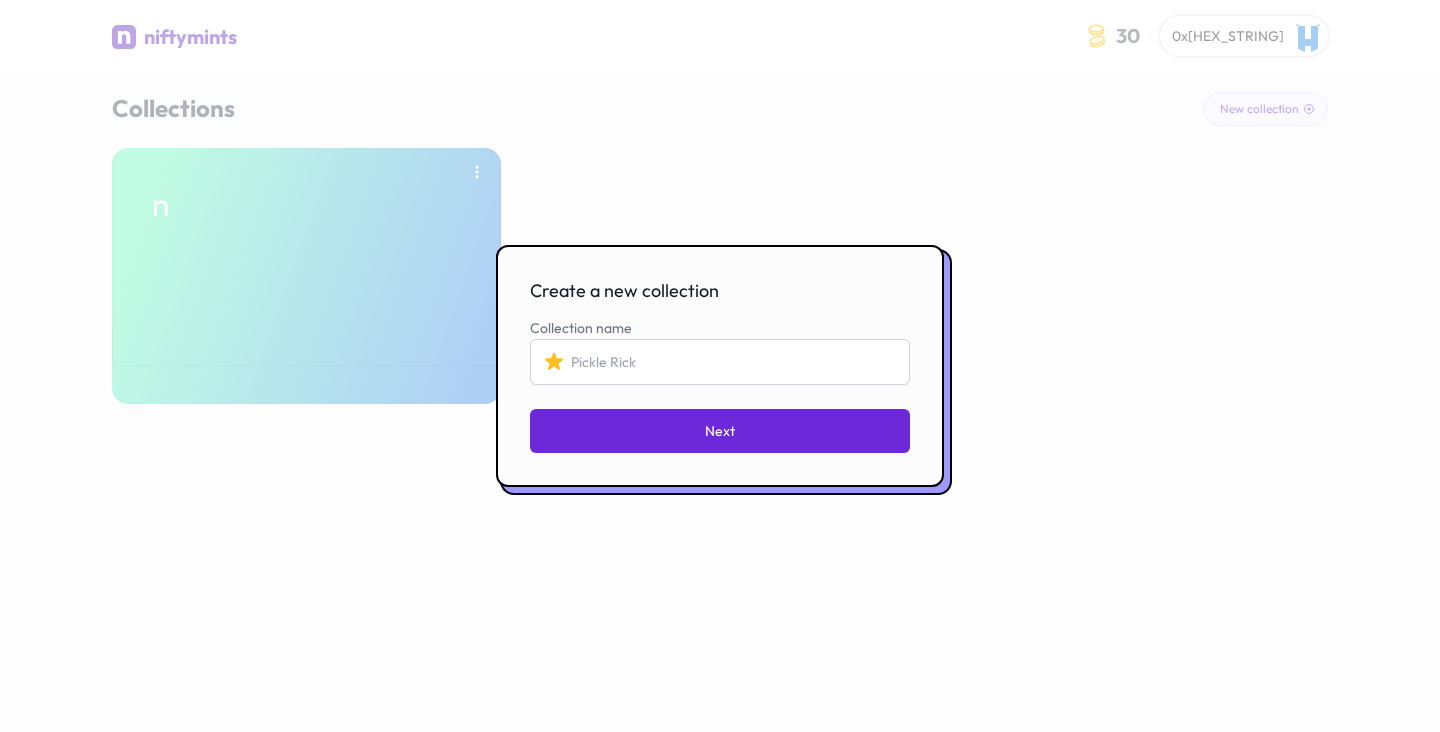 click on "Collection name" at bounding box center (720, 362) 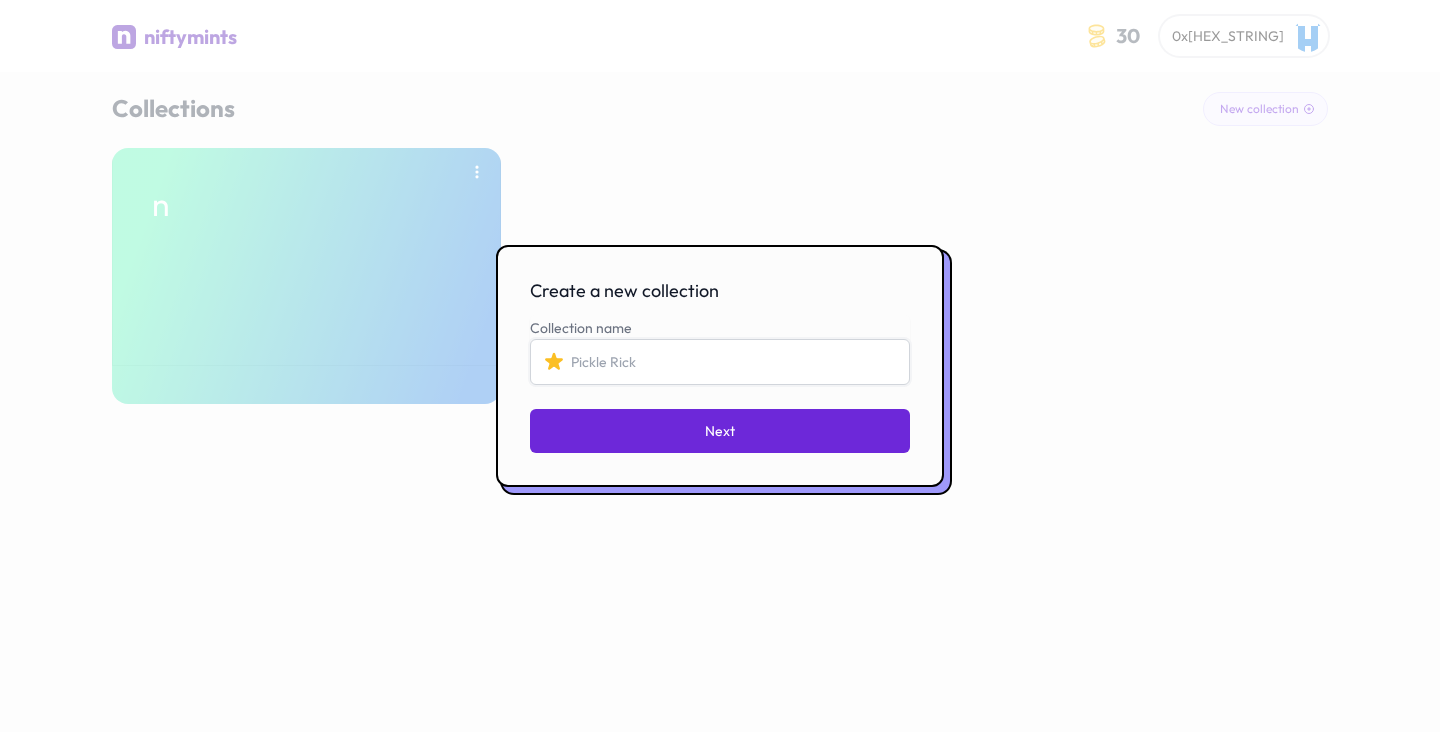 paste on "Wolfinals" 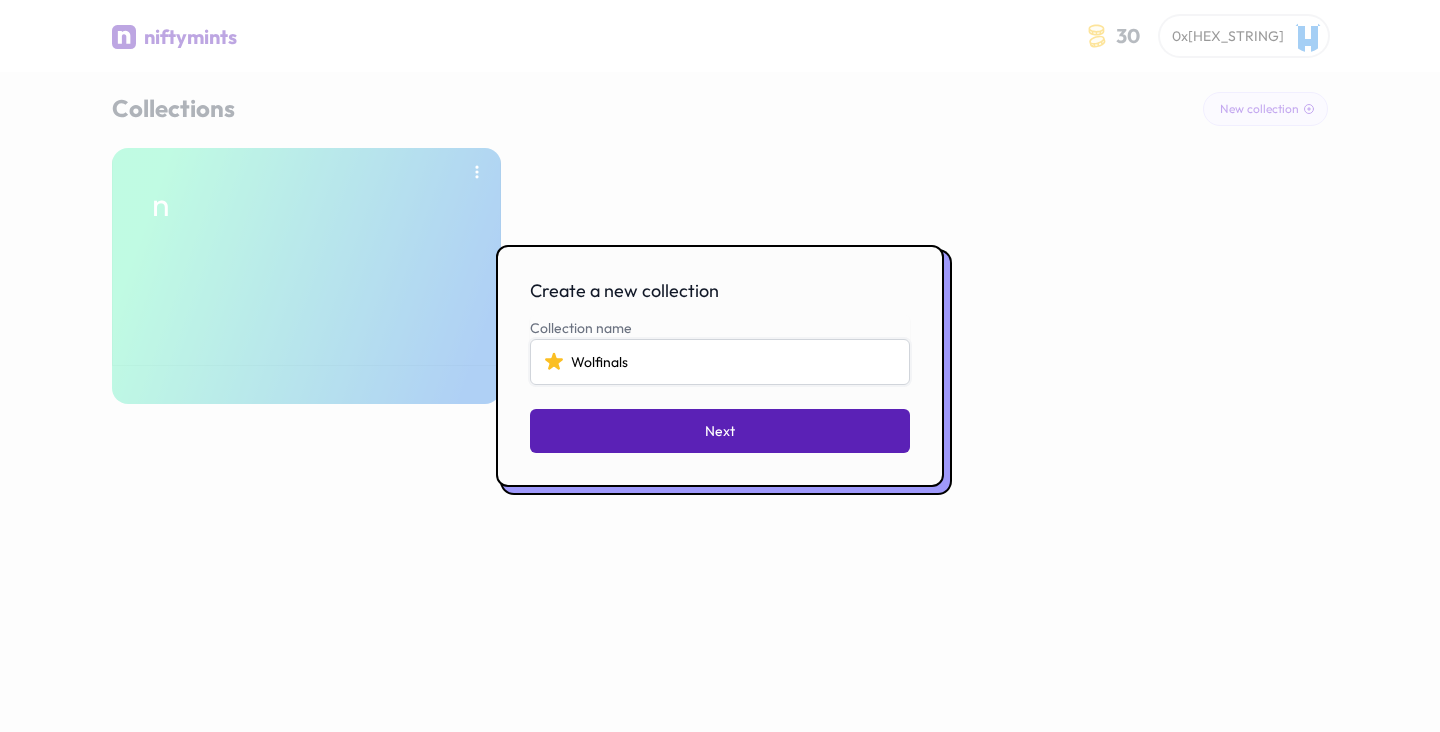 type on "Wolfinals" 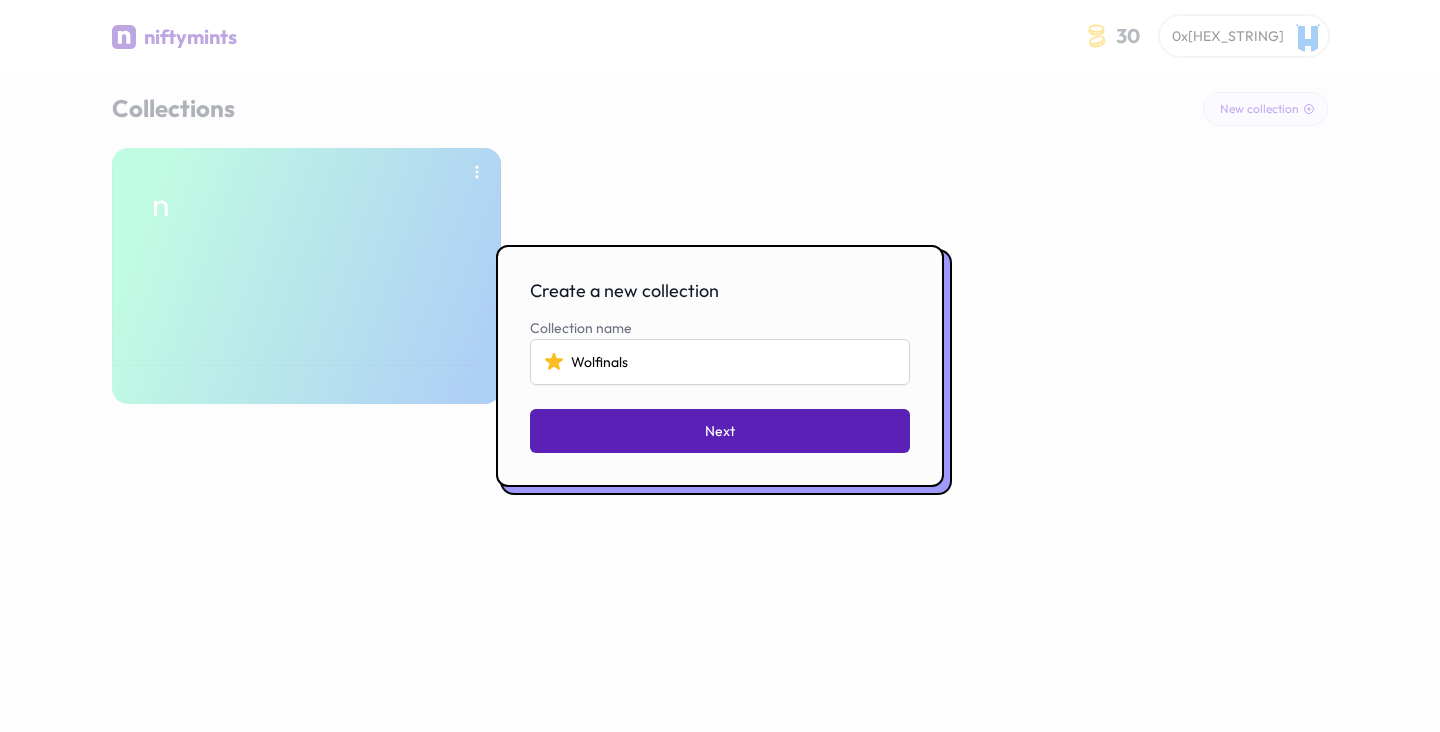 click on "Next" at bounding box center [720, 431] 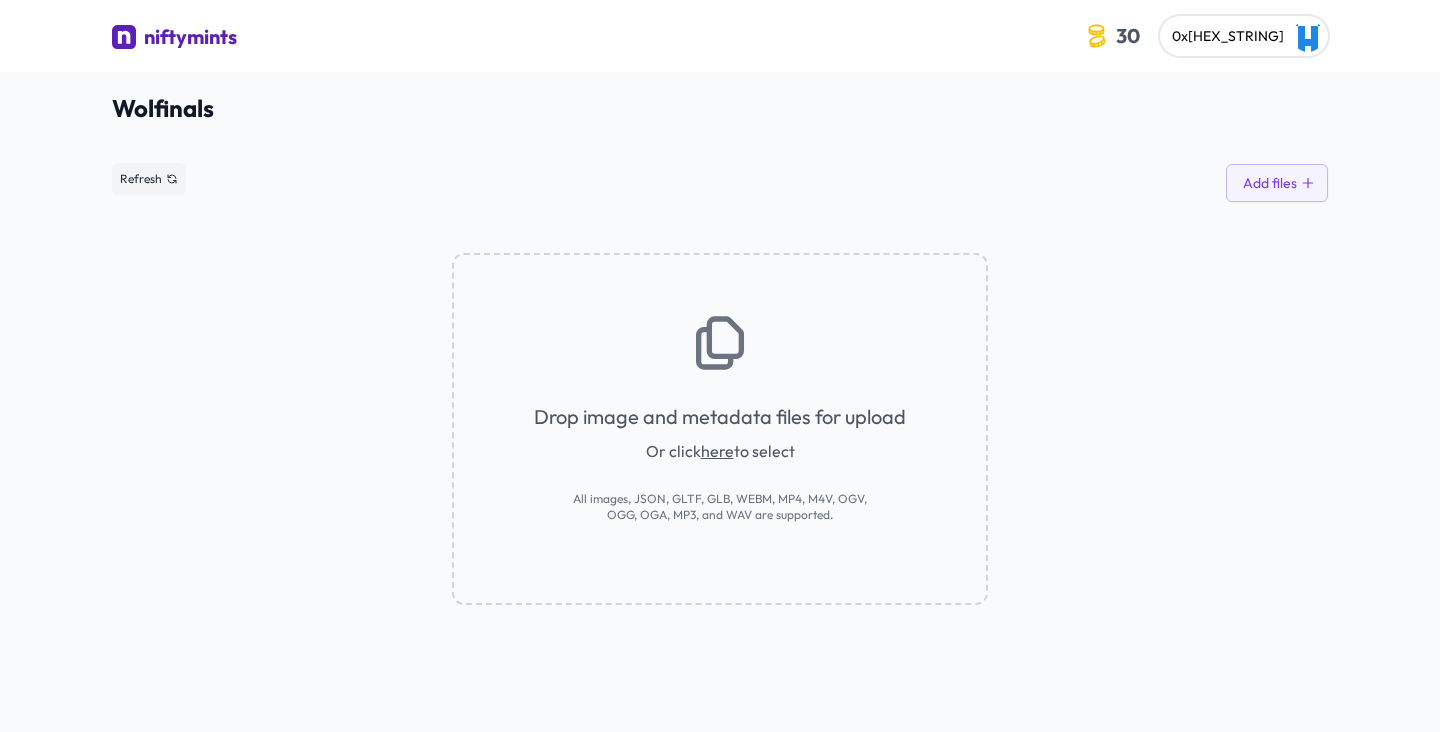 click on "here" at bounding box center (717, 451) 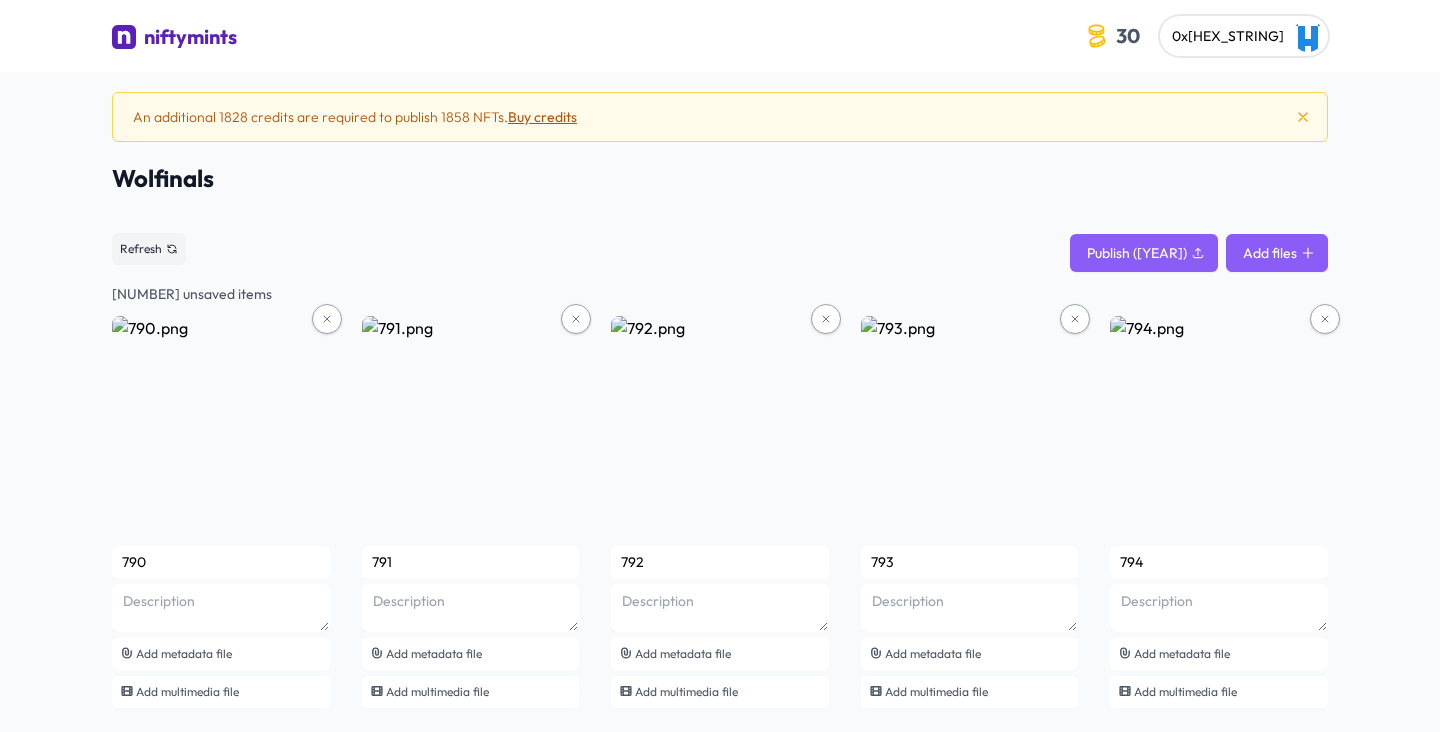 click on "Add files" at bounding box center [1277, 253] 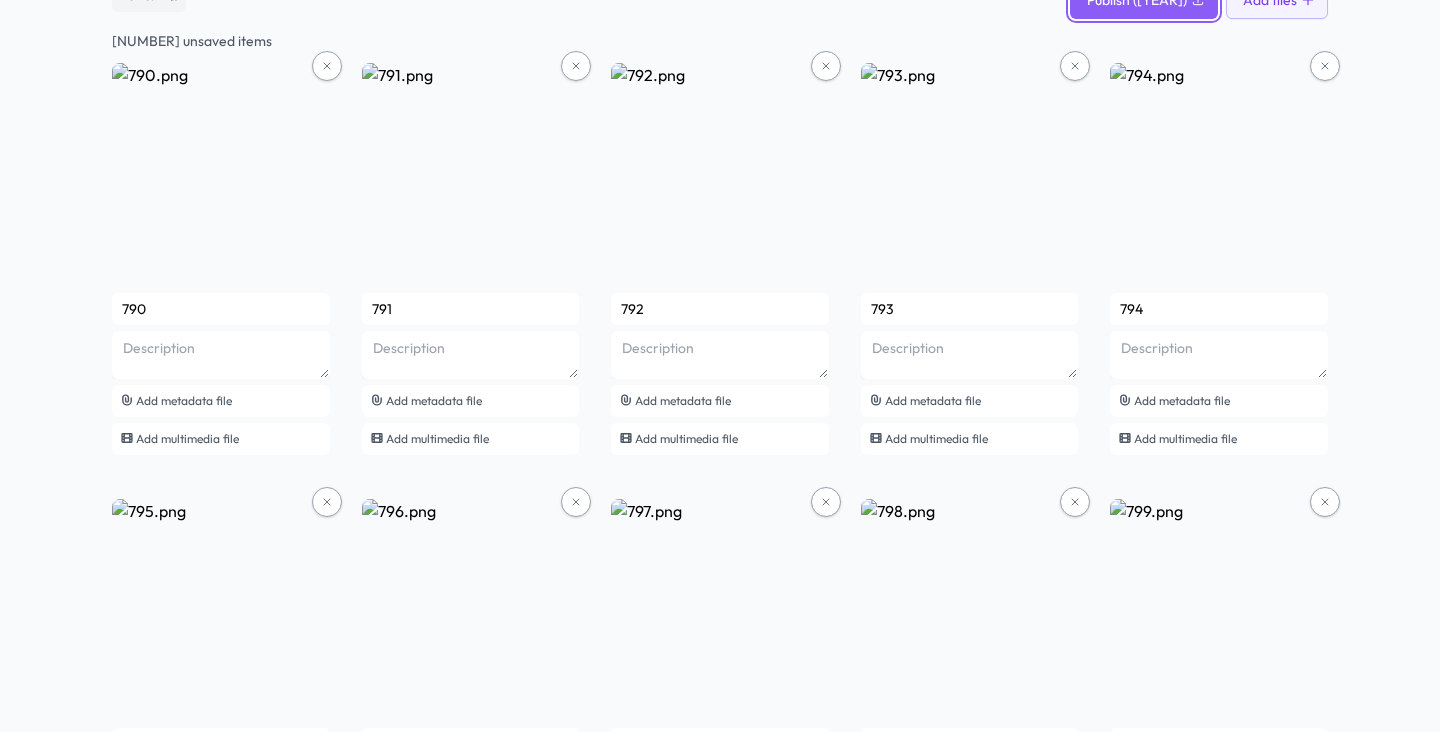 scroll, scrollTop: 0, scrollLeft: 0, axis: both 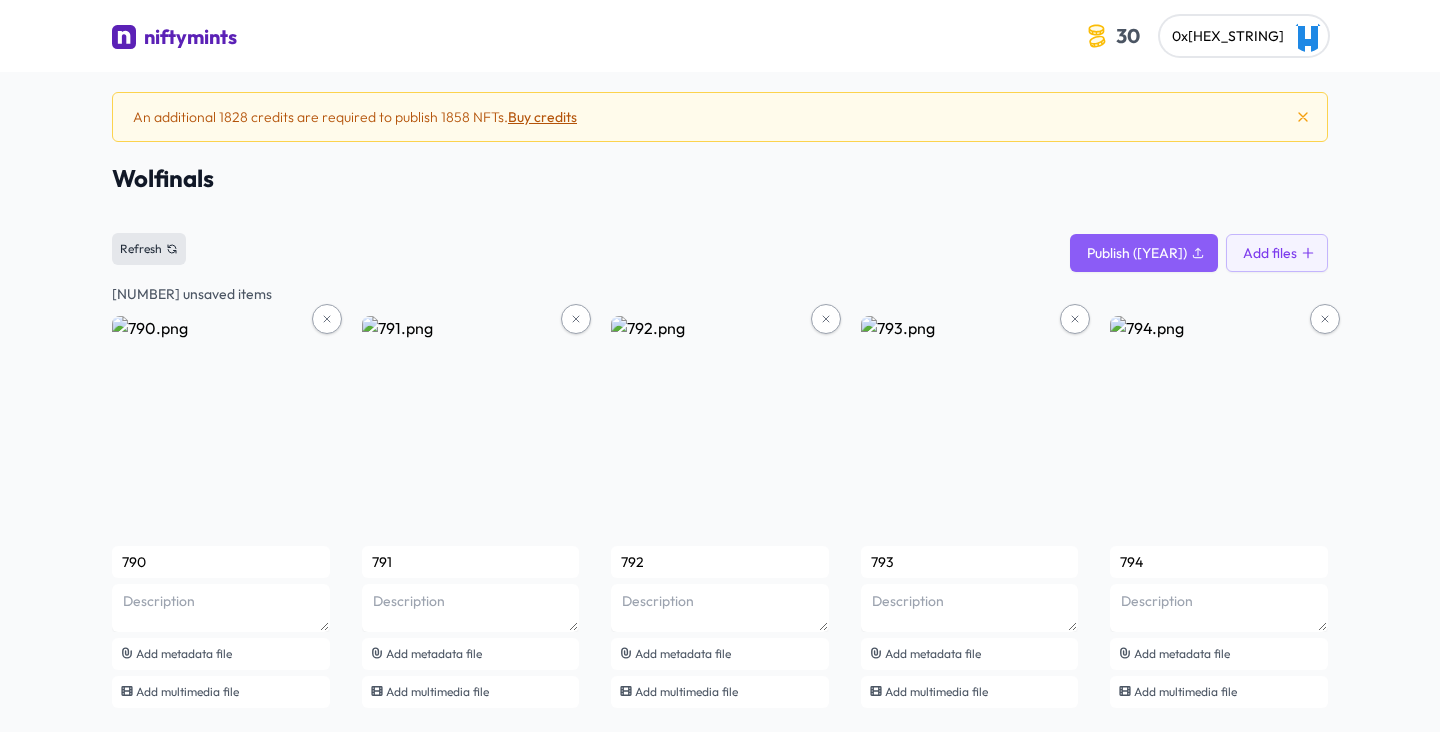 click on "Refresh" at bounding box center (141, 249) 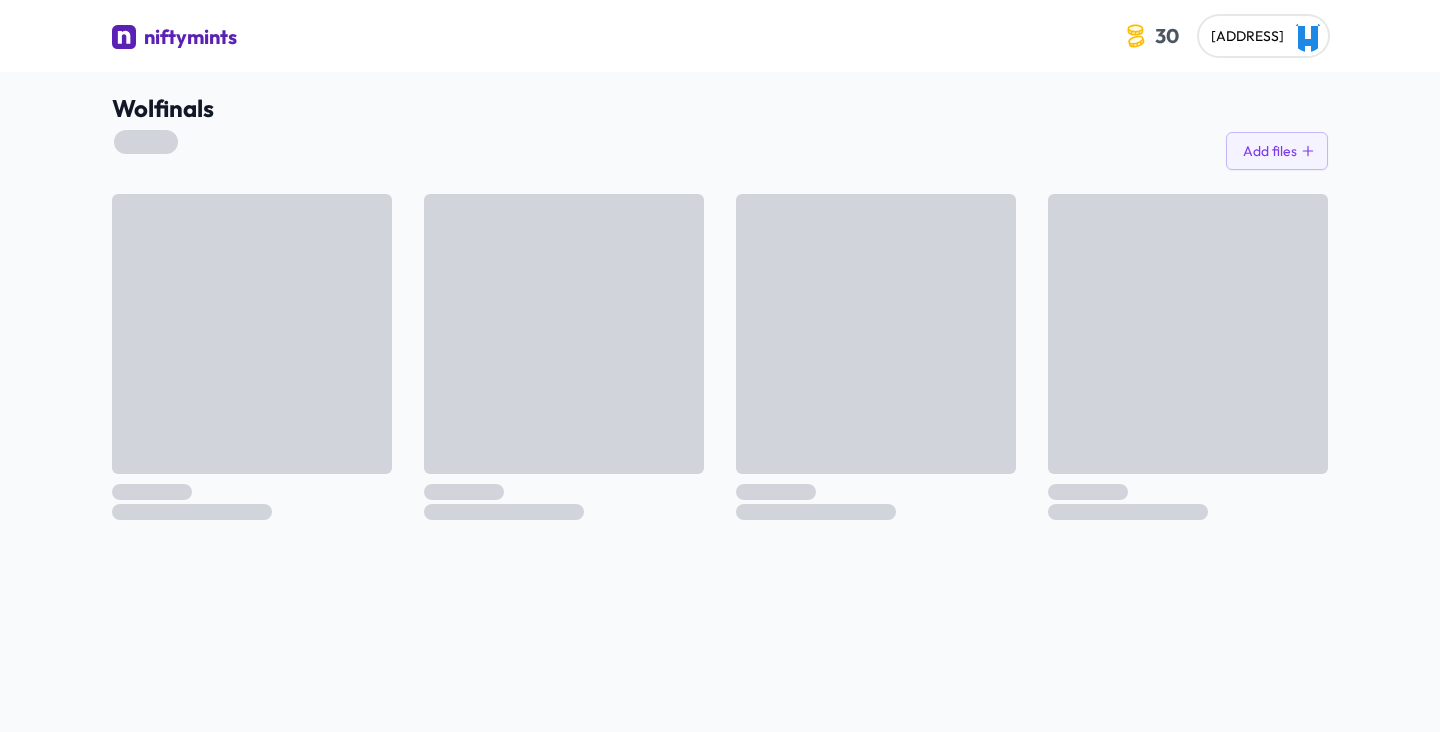 scroll, scrollTop: 0, scrollLeft: 0, axis: both 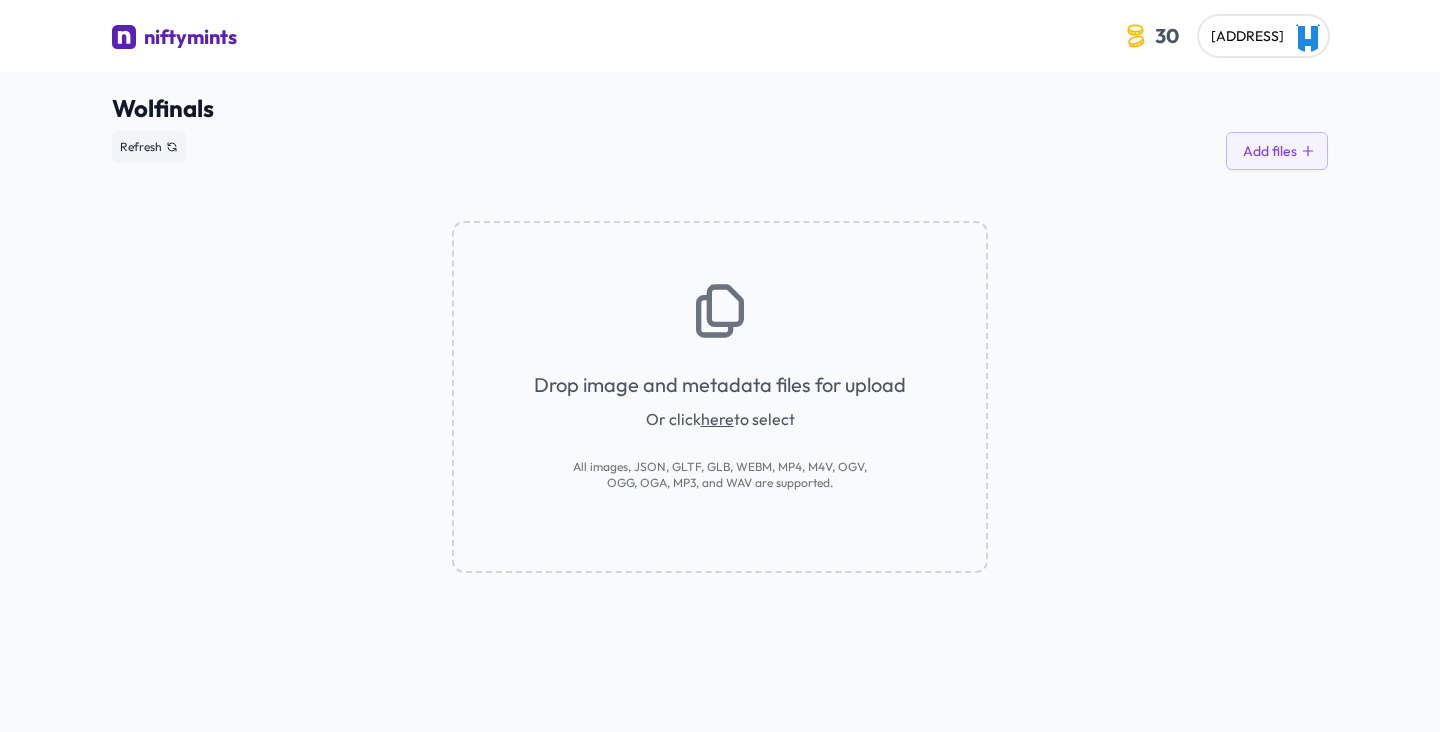 click on "here" at bounding box center [717, 419] 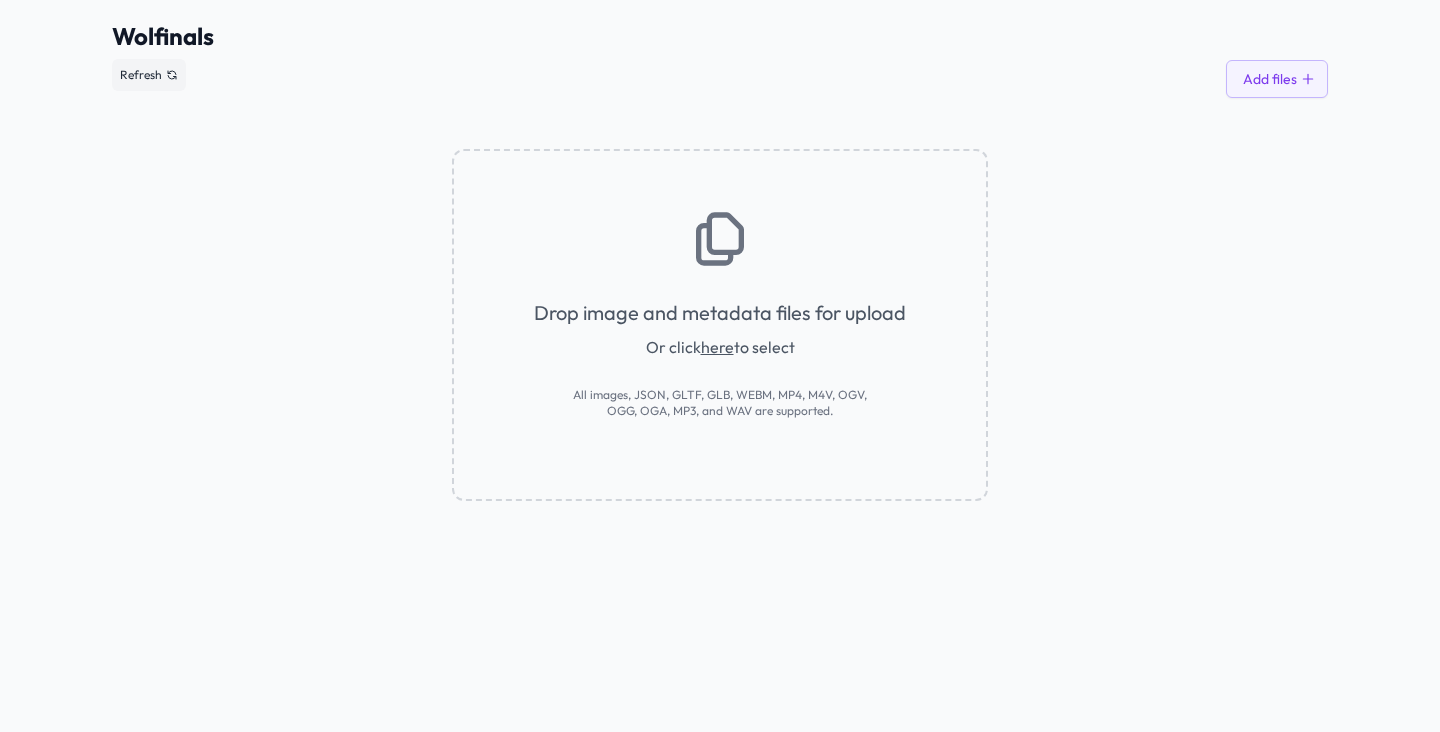 scroll, scrollTop: 0, scrollLeft: 0, axis: both 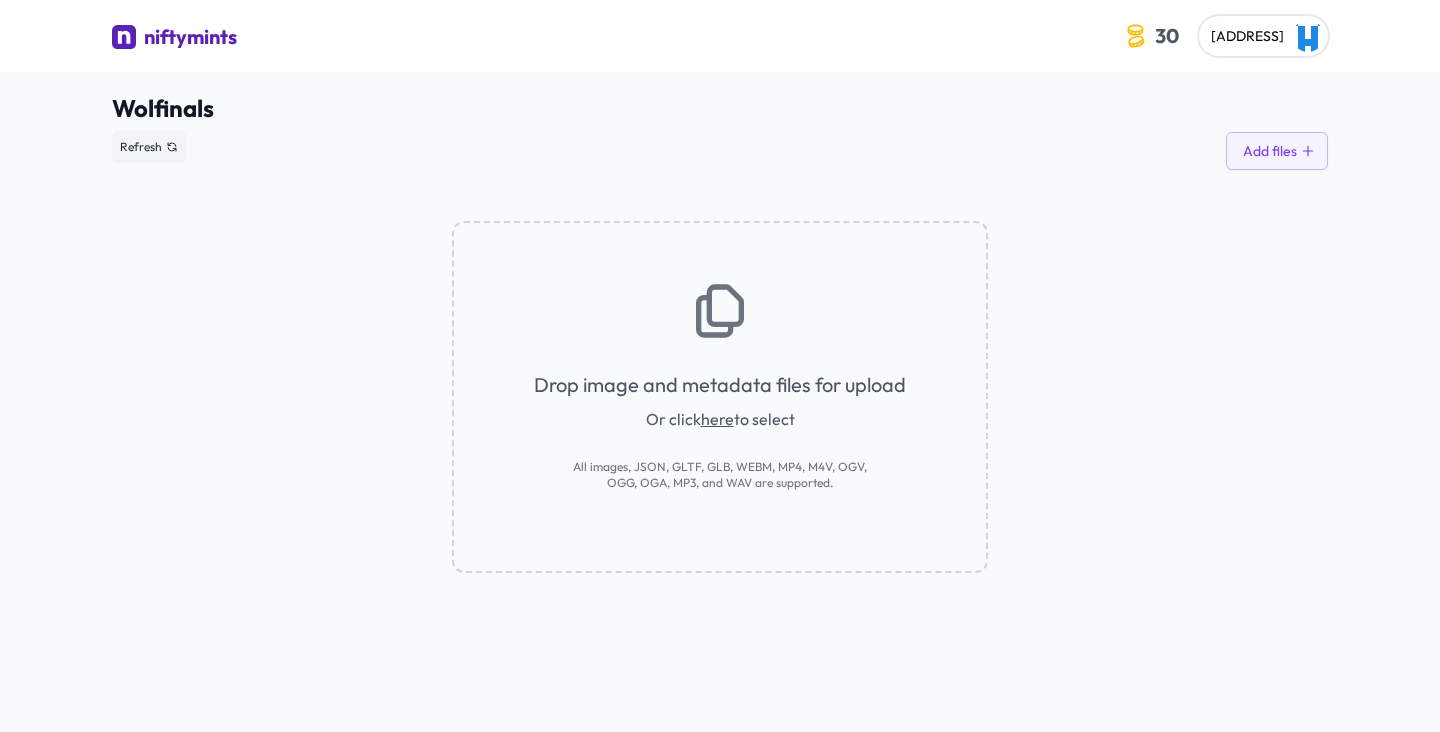 click on "here" at bounding box center [717, 419] 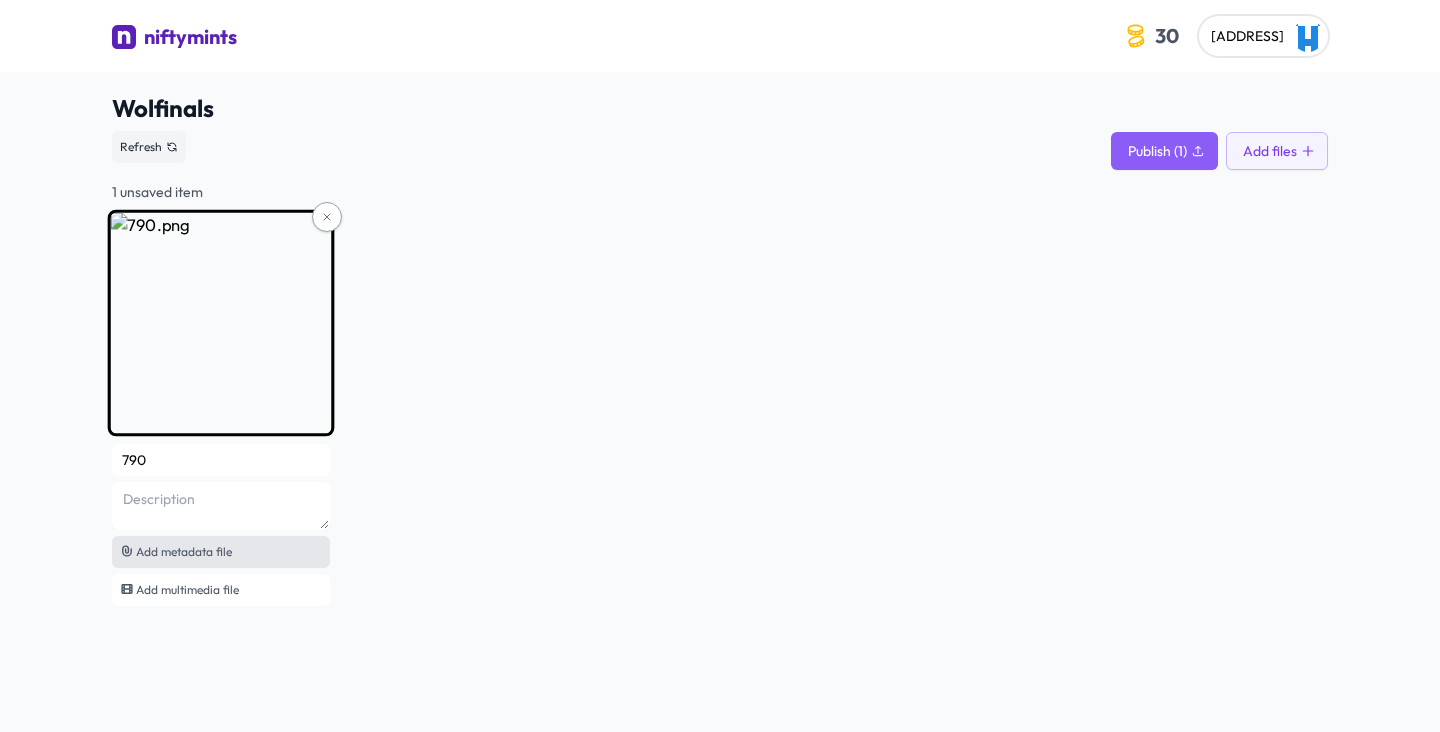 click on "Add metadata file" at bounding box center (221, 552) 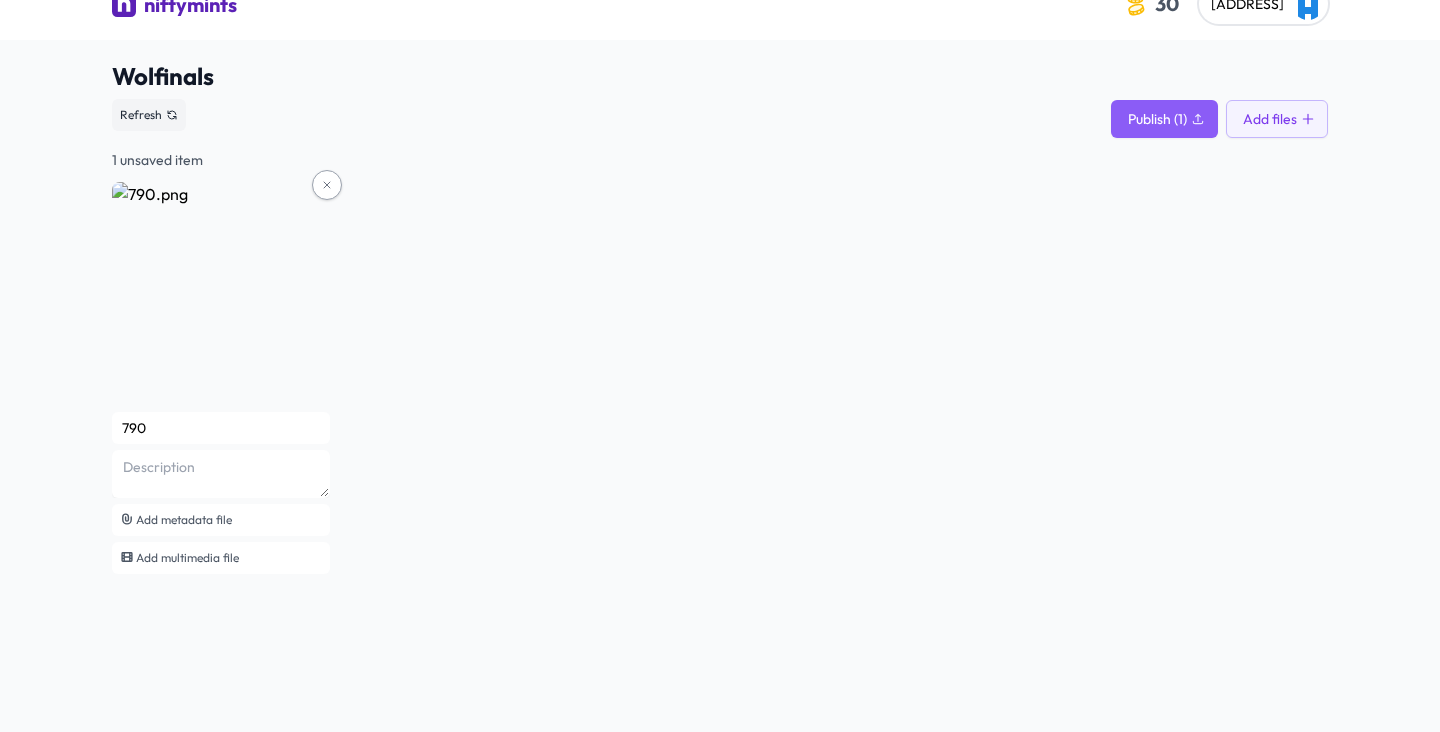 scroll, scrollTop: 72, scrollLeft: 0, axis: vertical 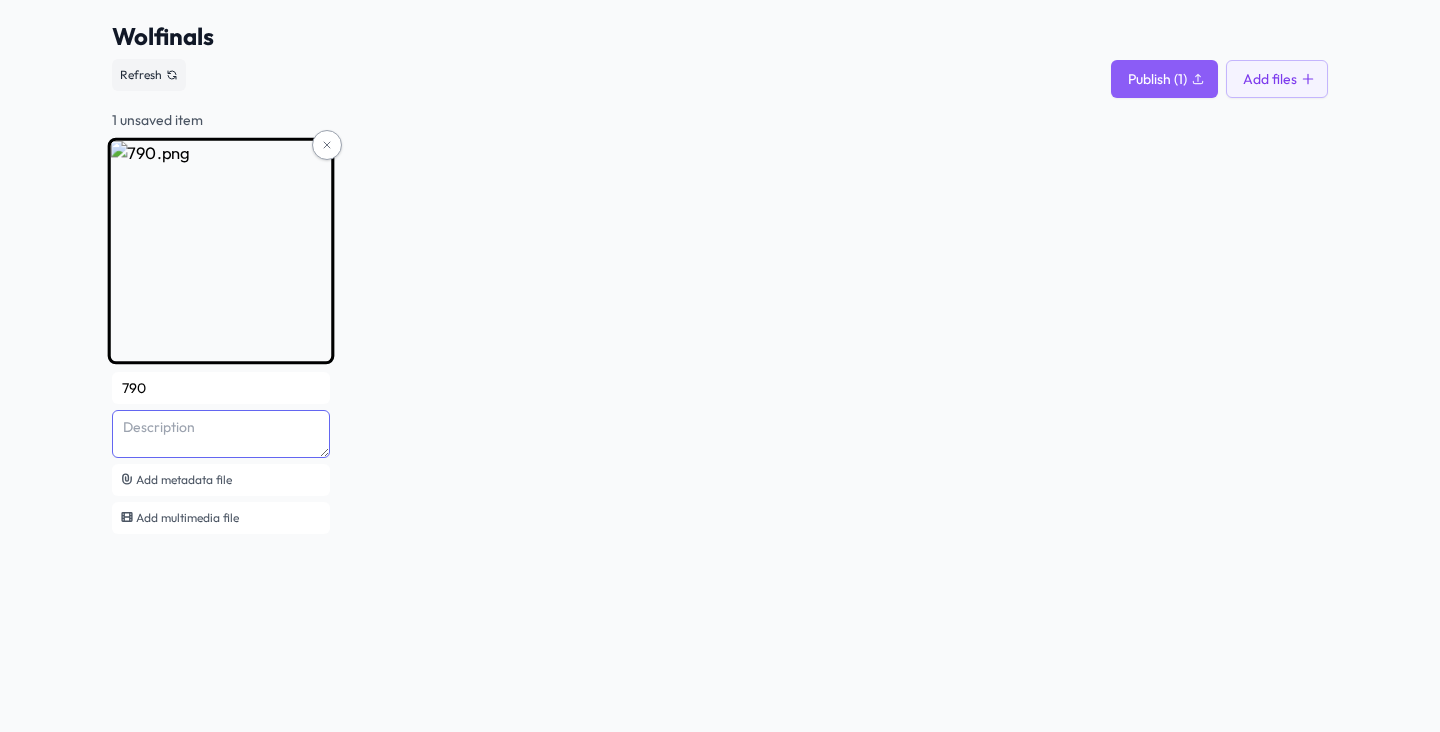 click at bounding box center (221, 434) 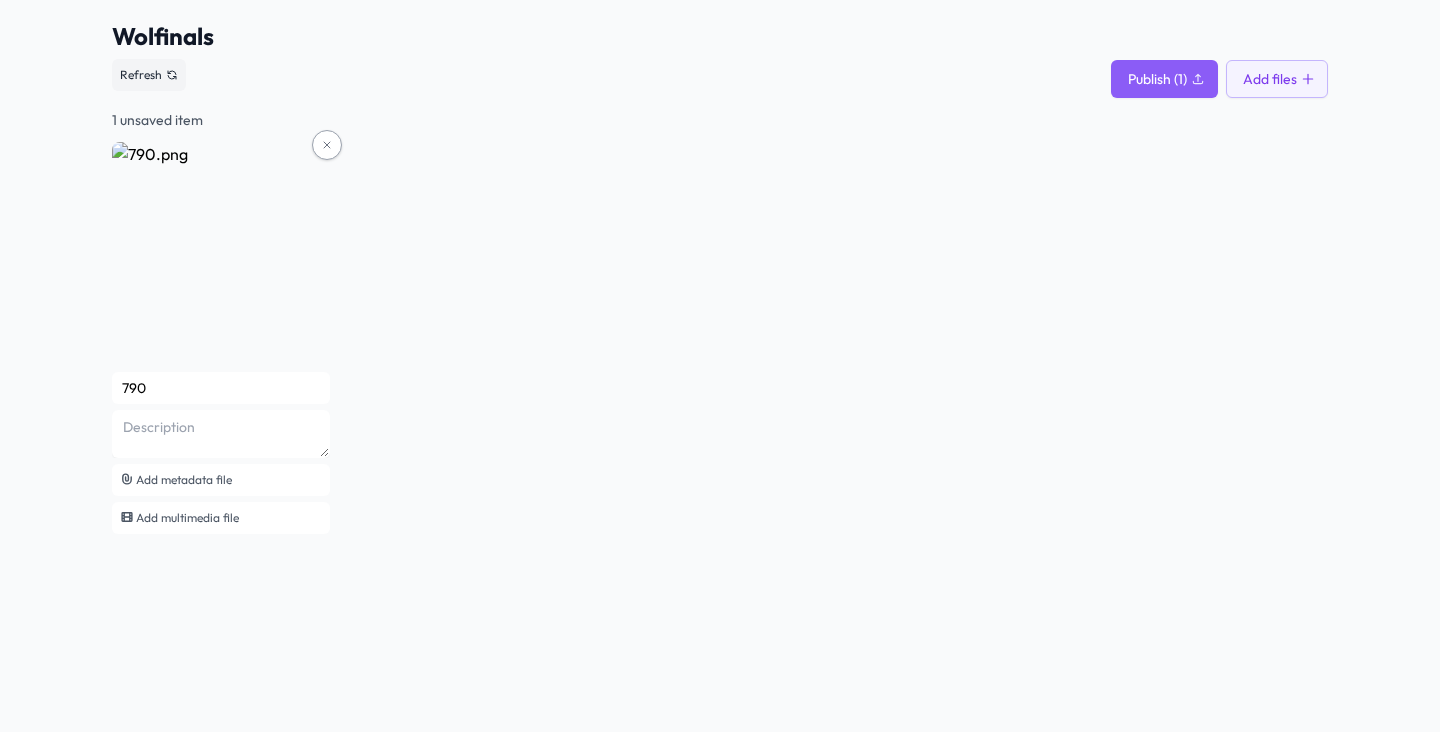 click on "790  Add metadata file   Add multimedia file" at bounding box center [720, 340] 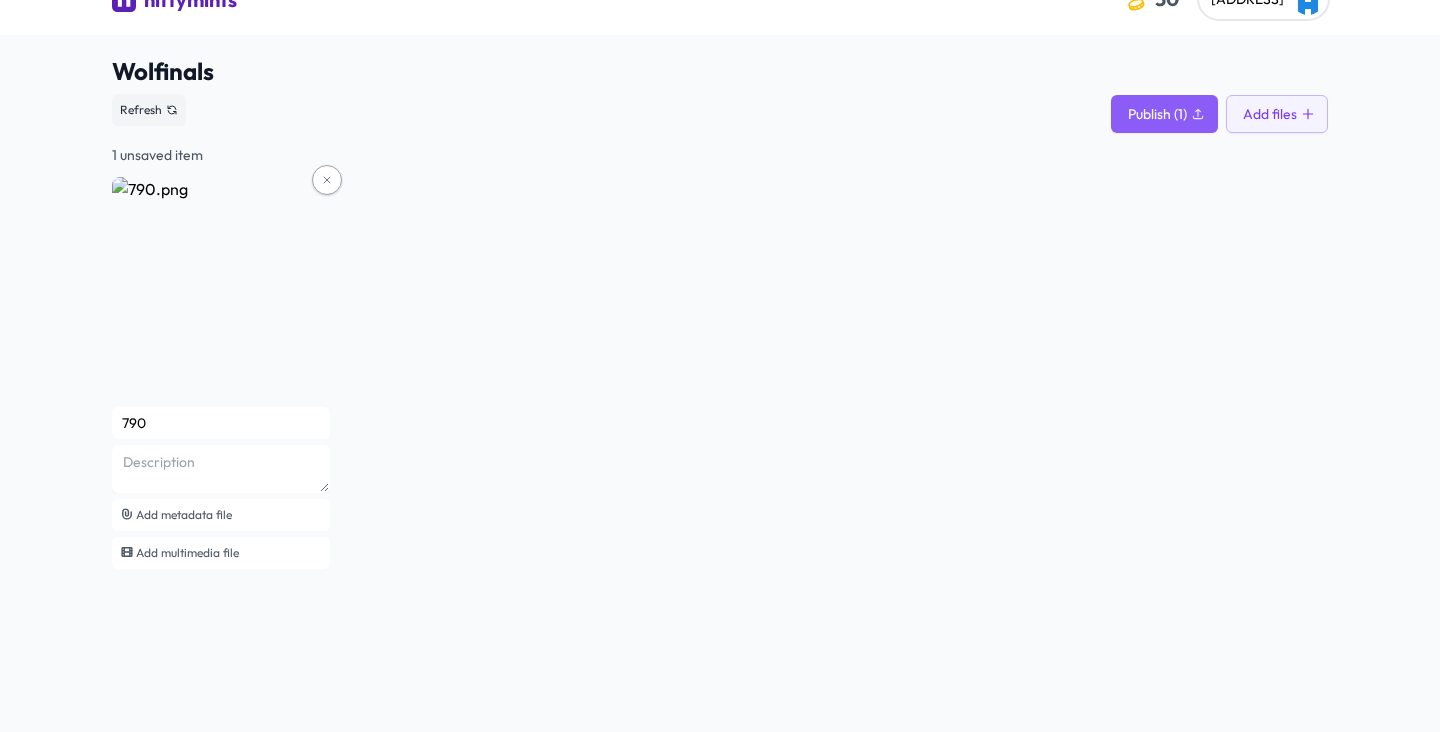 scroll, scrollTop: 0, scrollLeft: 0, axis: both 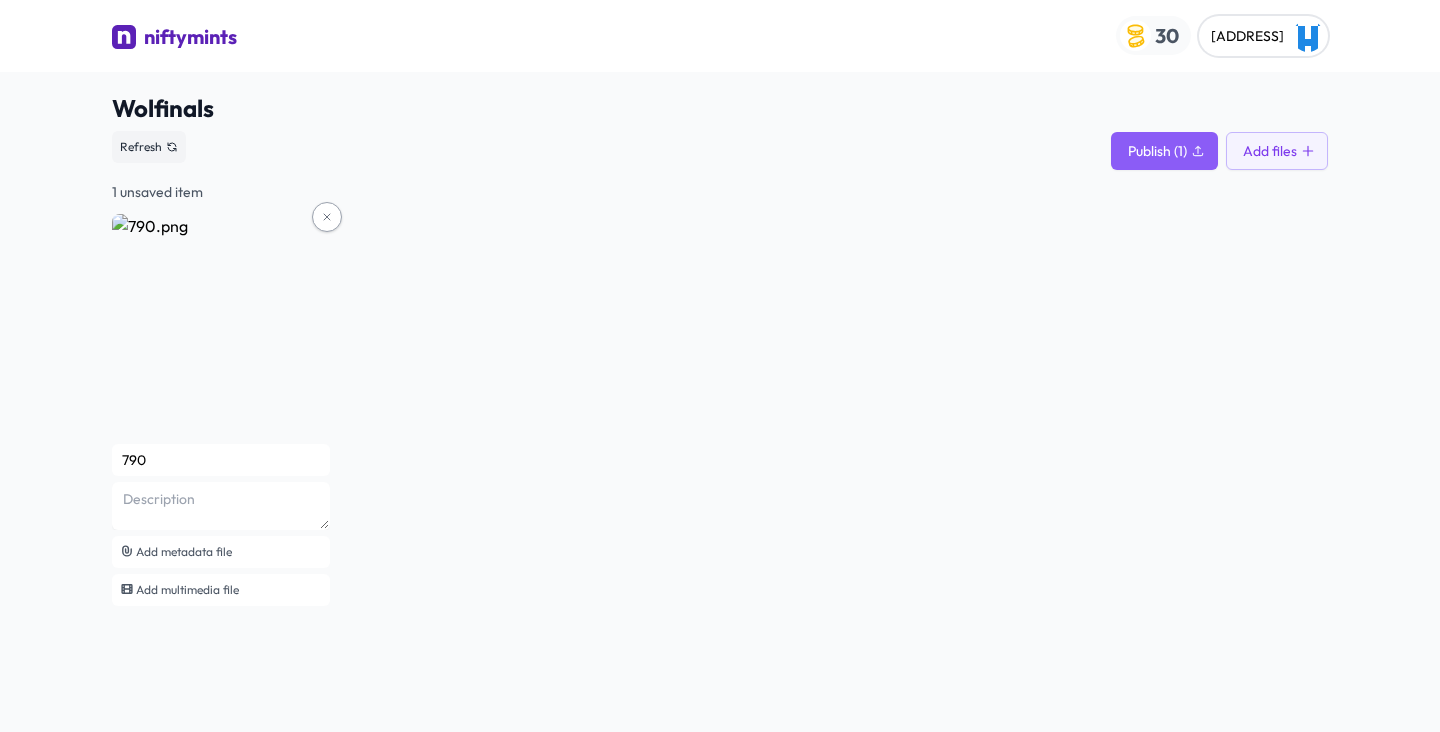 click on "30" at bounding box center [1167, 35] 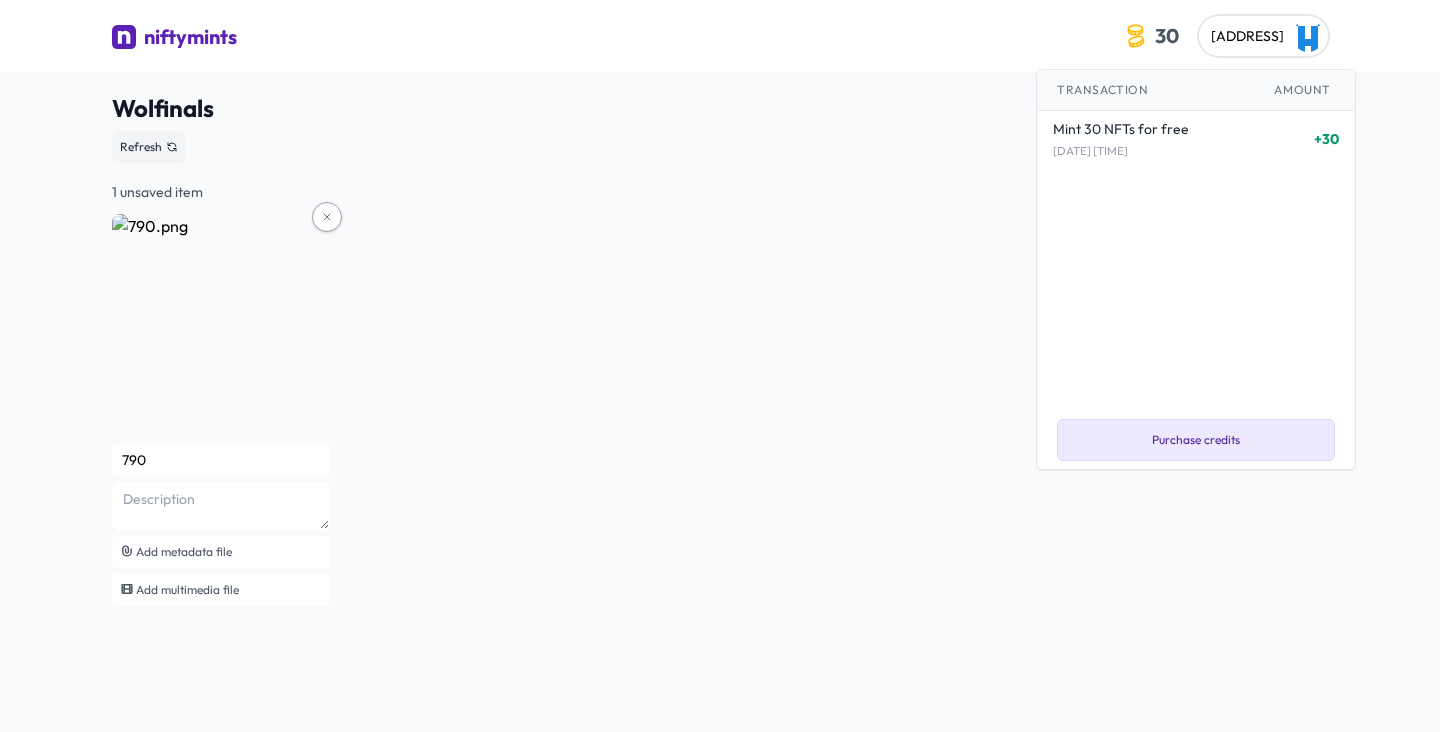 click on "Purchase credits" at bounding box center (1196, 440) 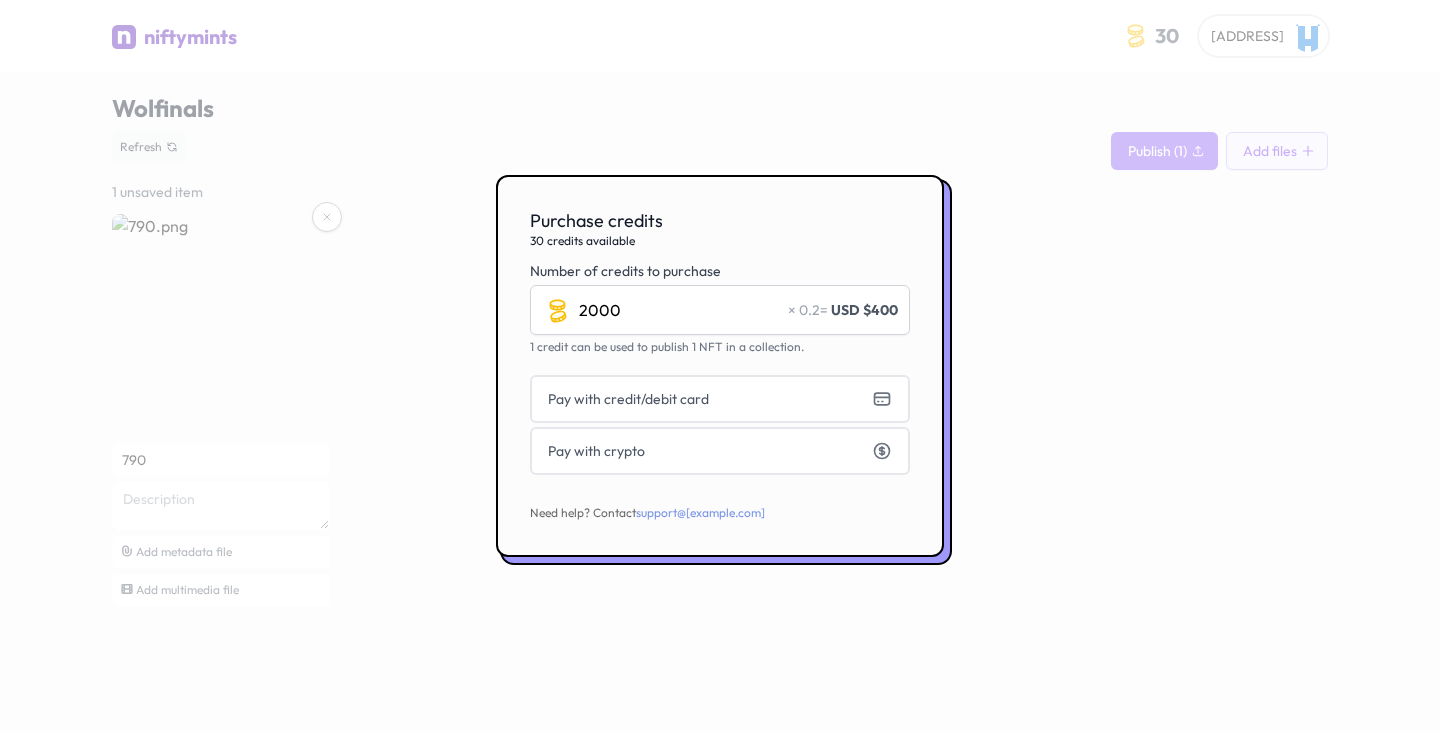 type on "2000" 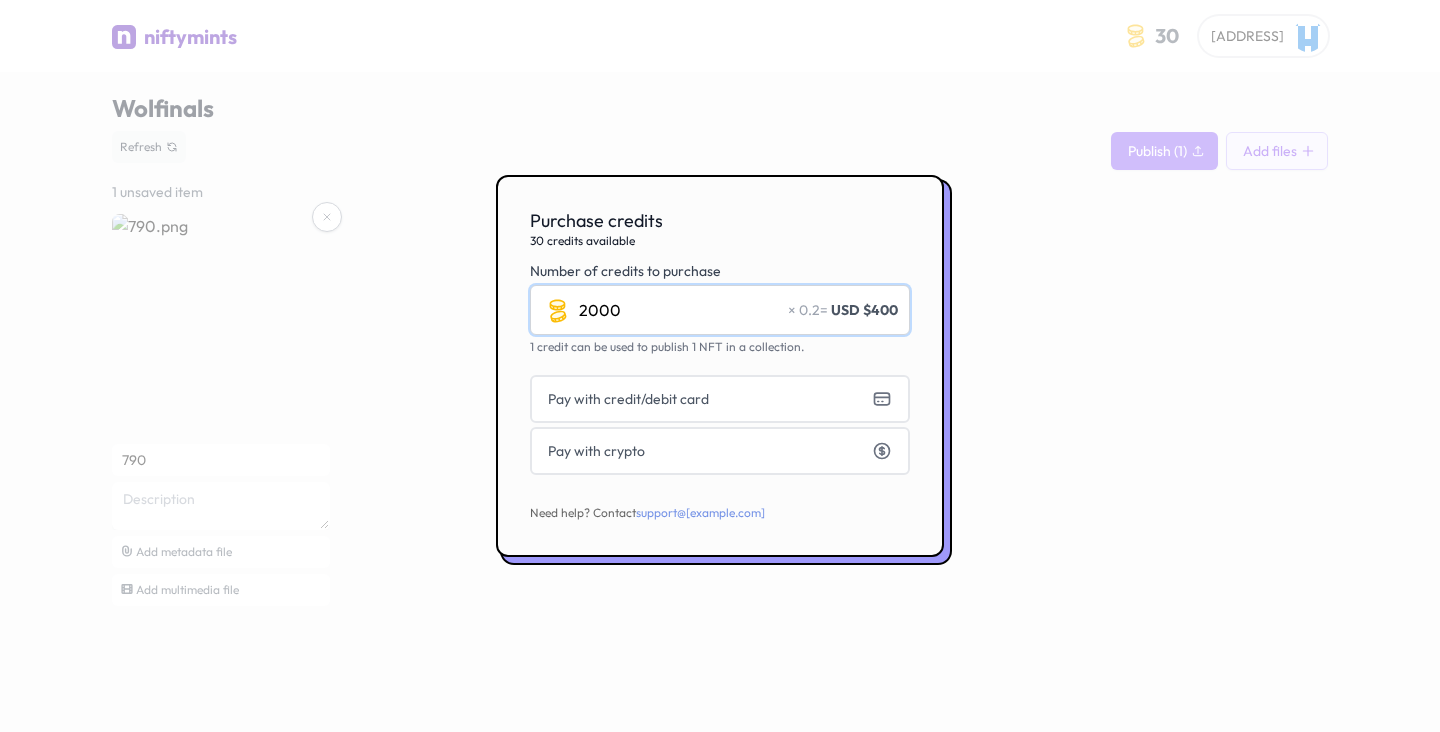 type 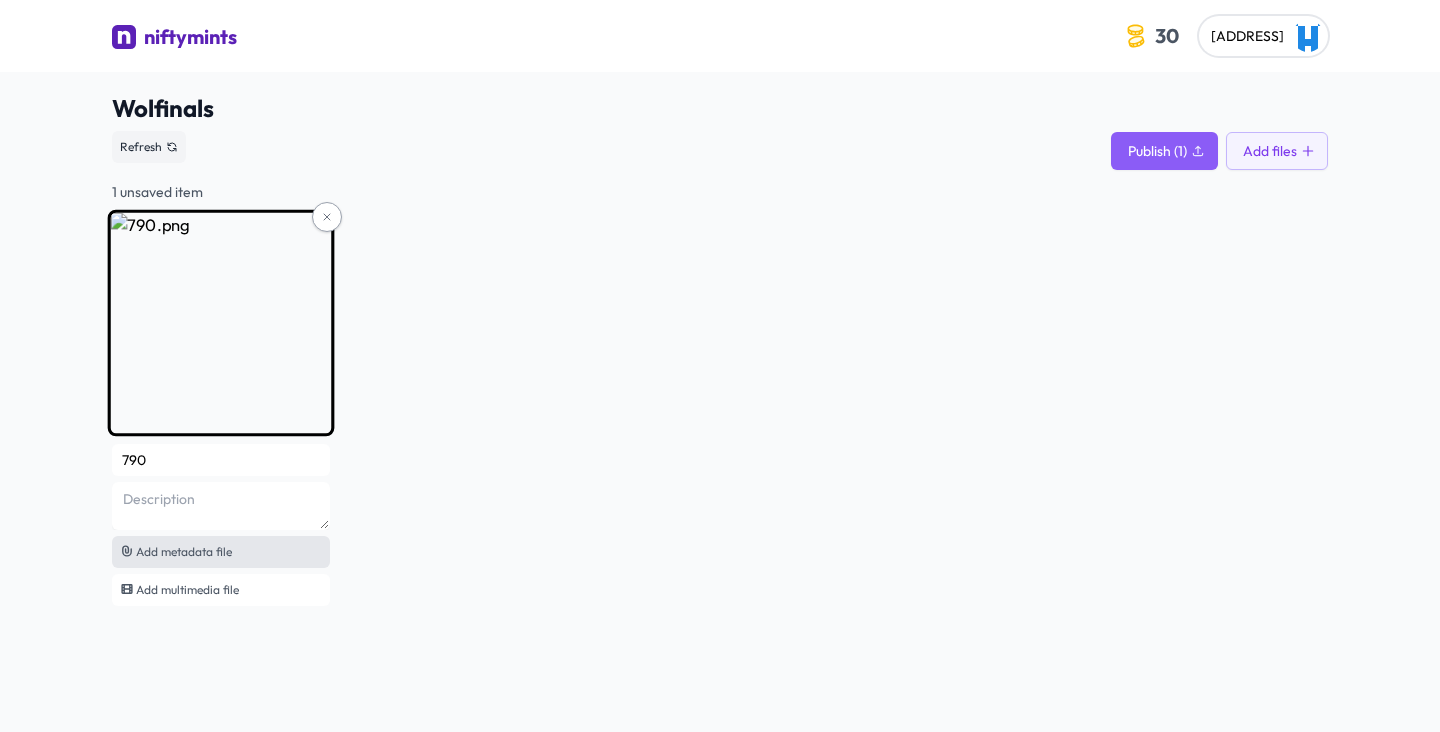 click on "Add metadata file" at bounding box center [184, 551] 